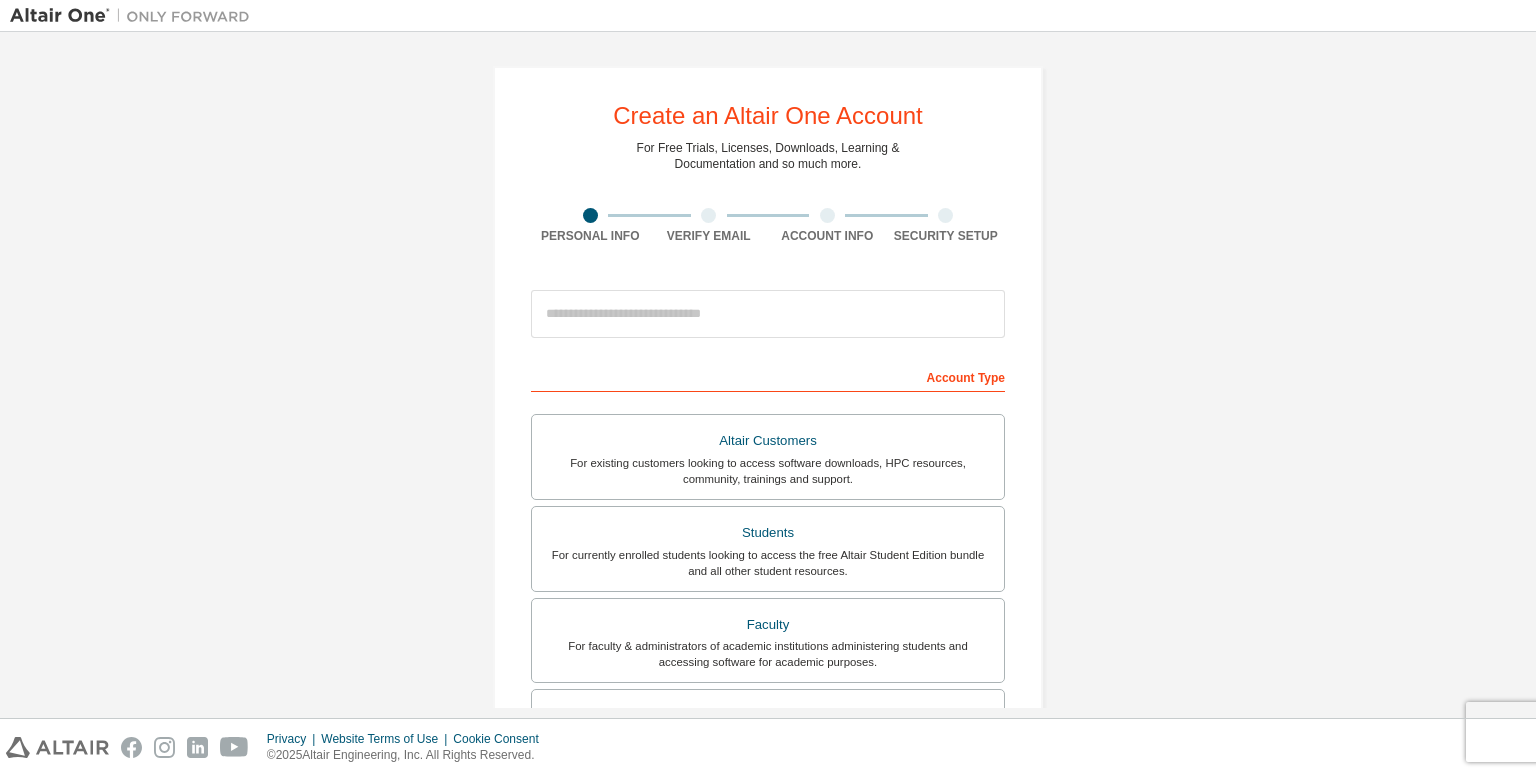 scroll, scrollTop: 0, scrollLeft: 0, axis: both 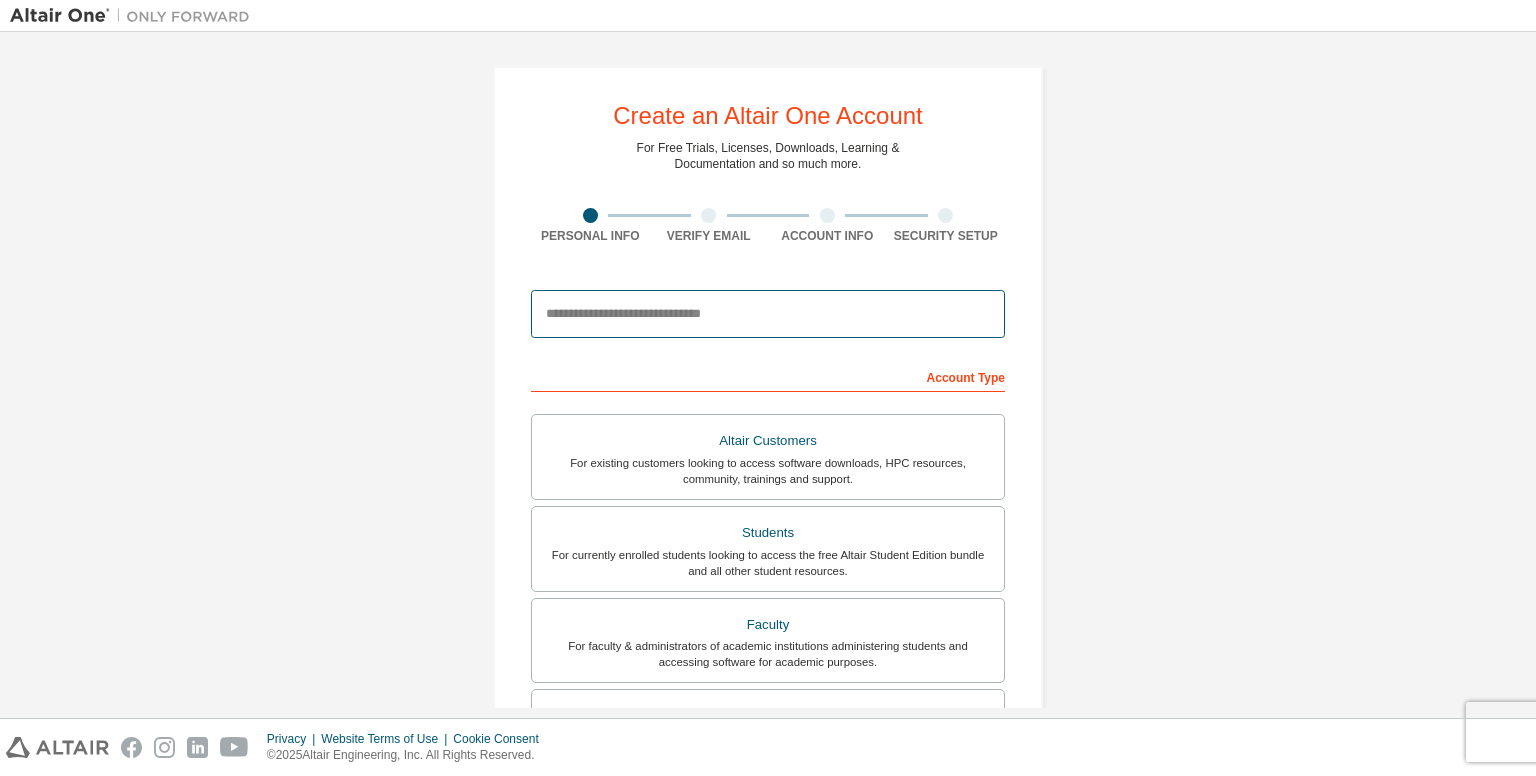 click at bounding box center (768, 314) 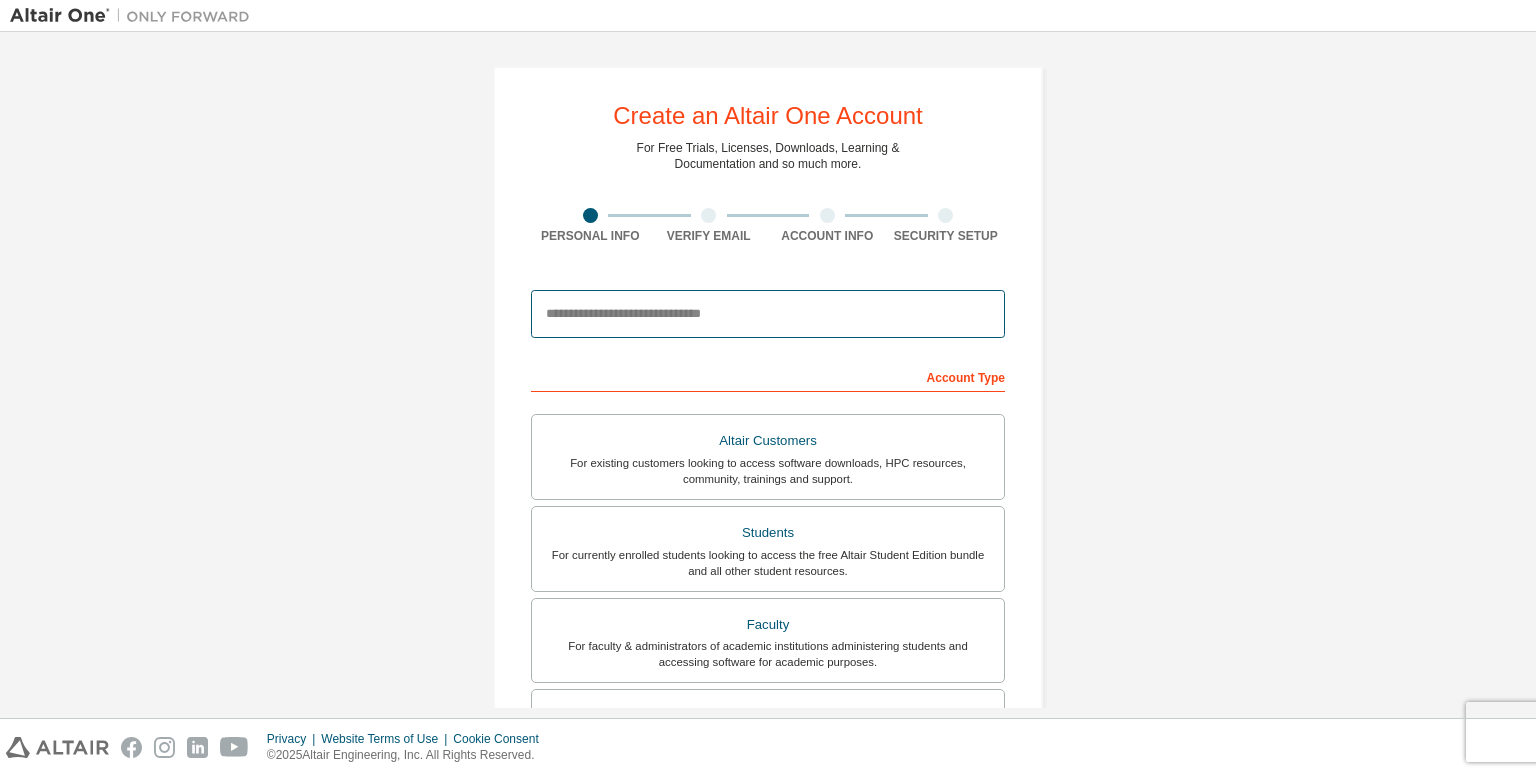 type on "**********" 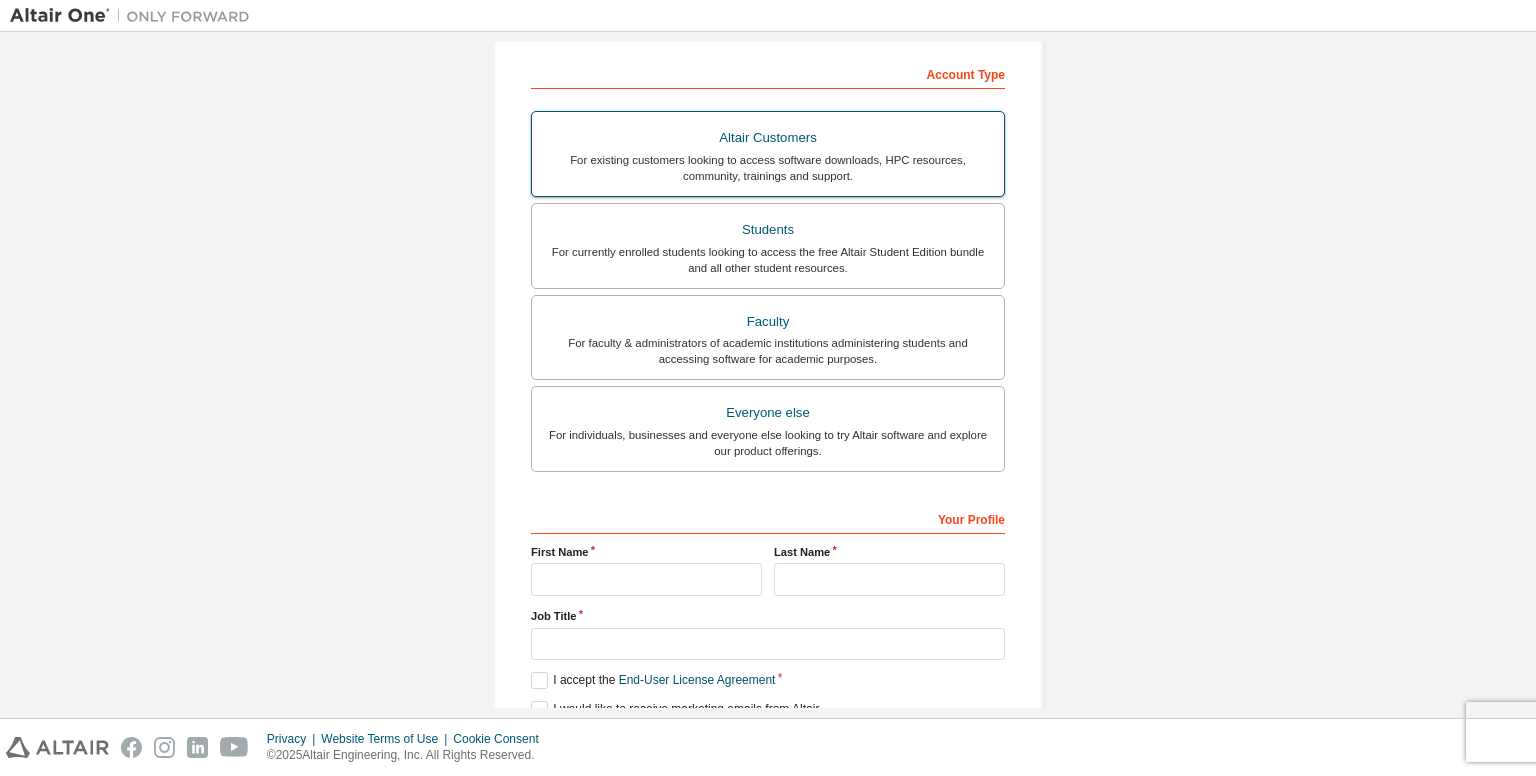 scroll, scrollTop: 388, scrollLeft: 0, axis: vertical 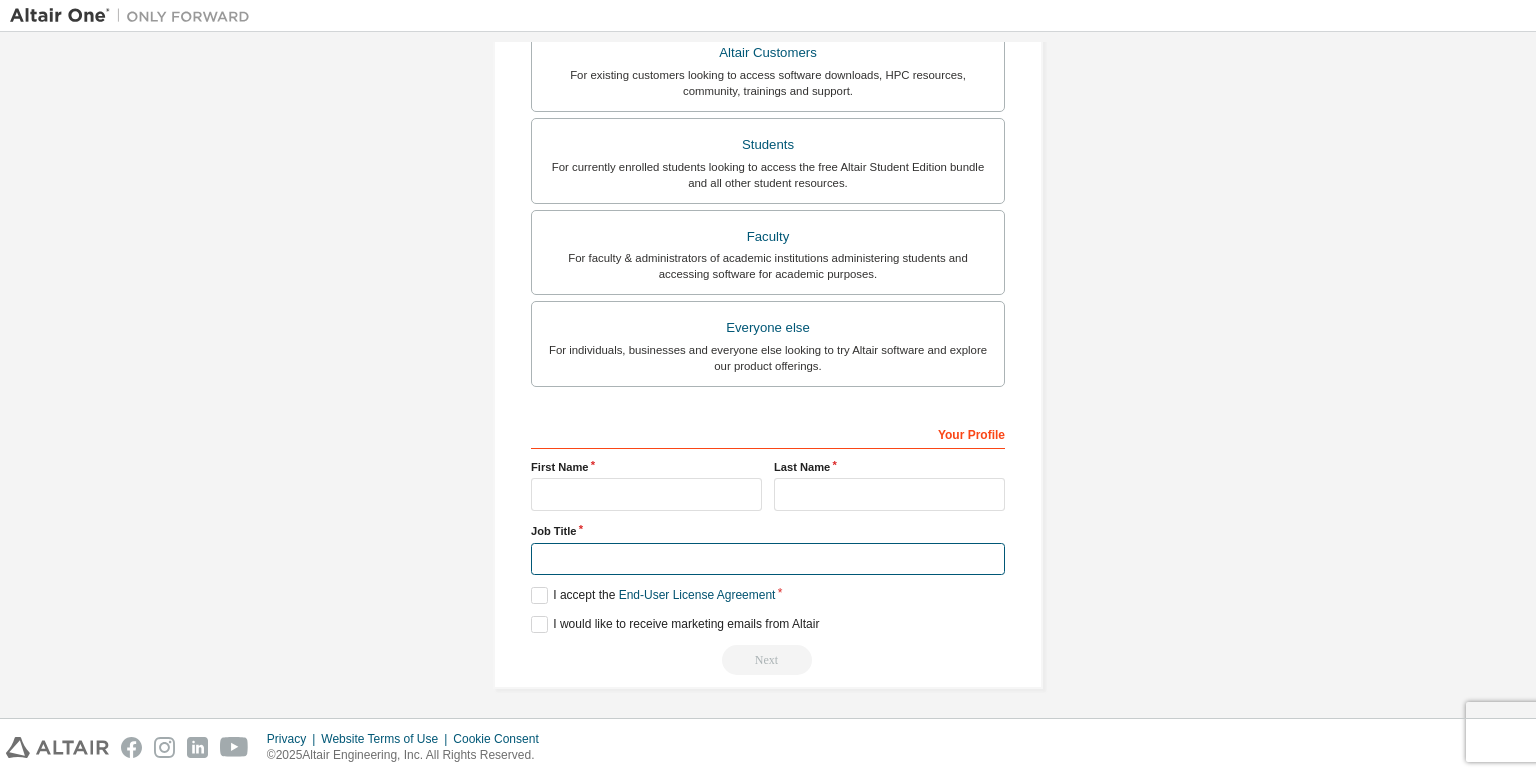 click at bounding box center (768, 559) 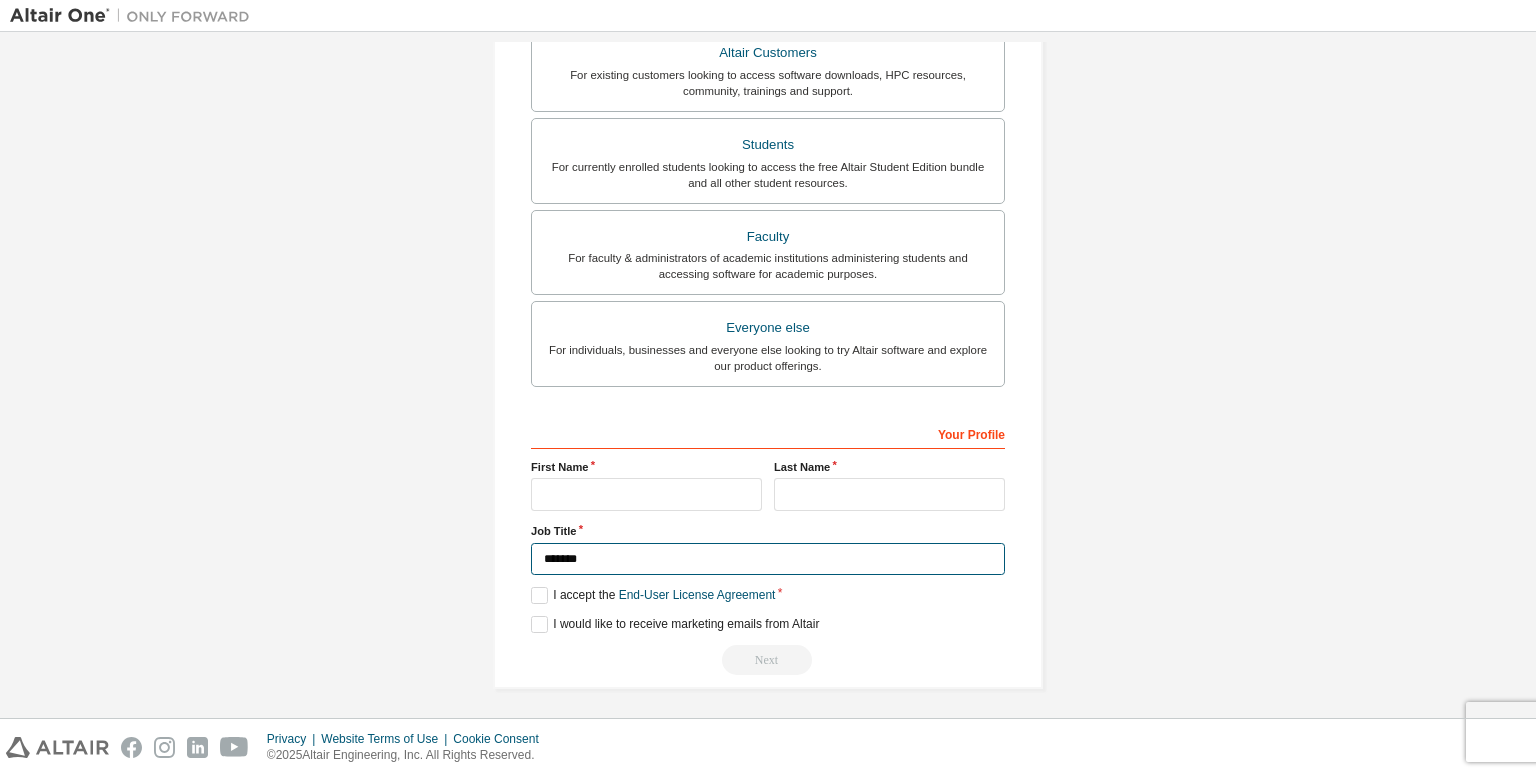 type on "*******" 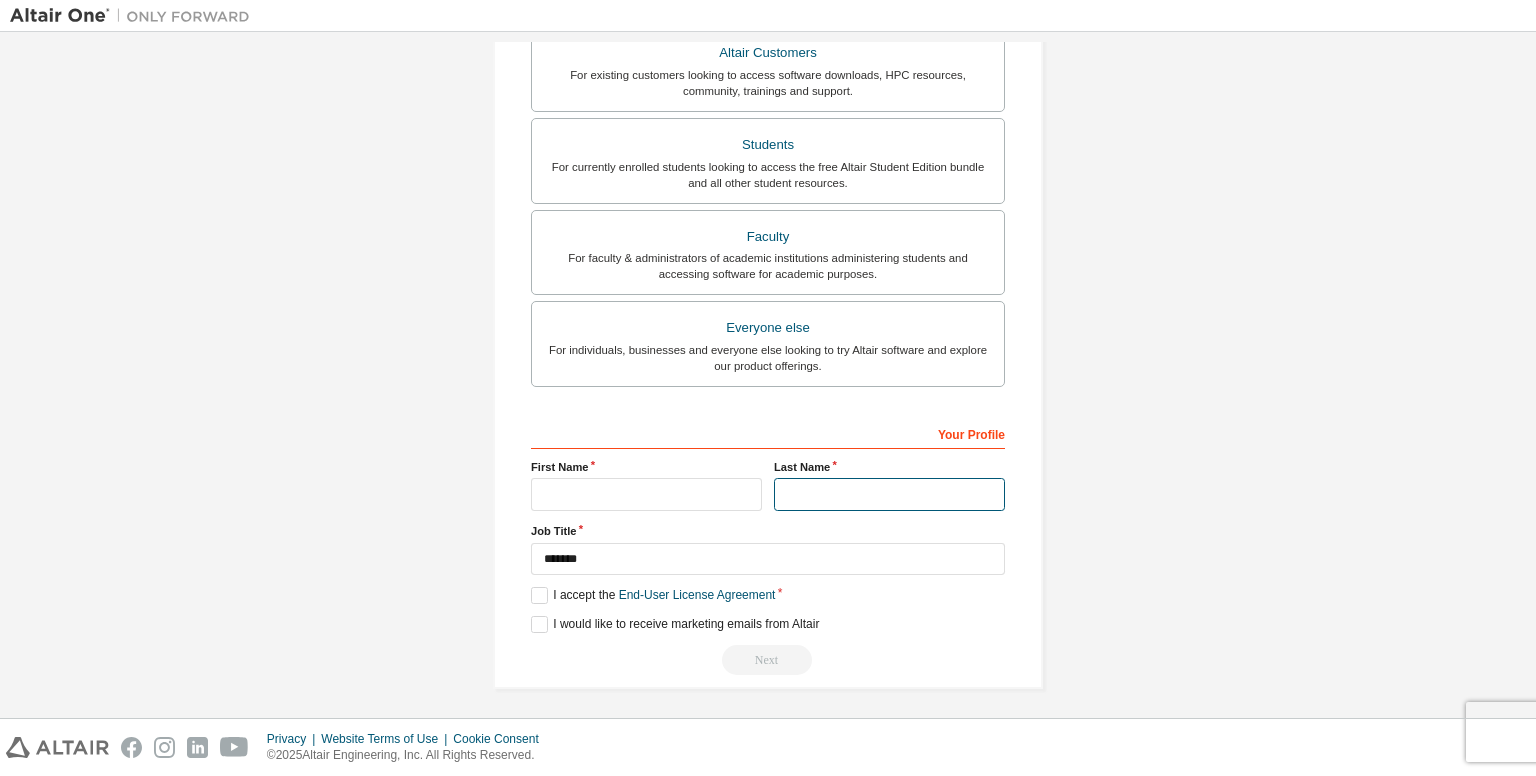 click at bounding box center [889, 494] 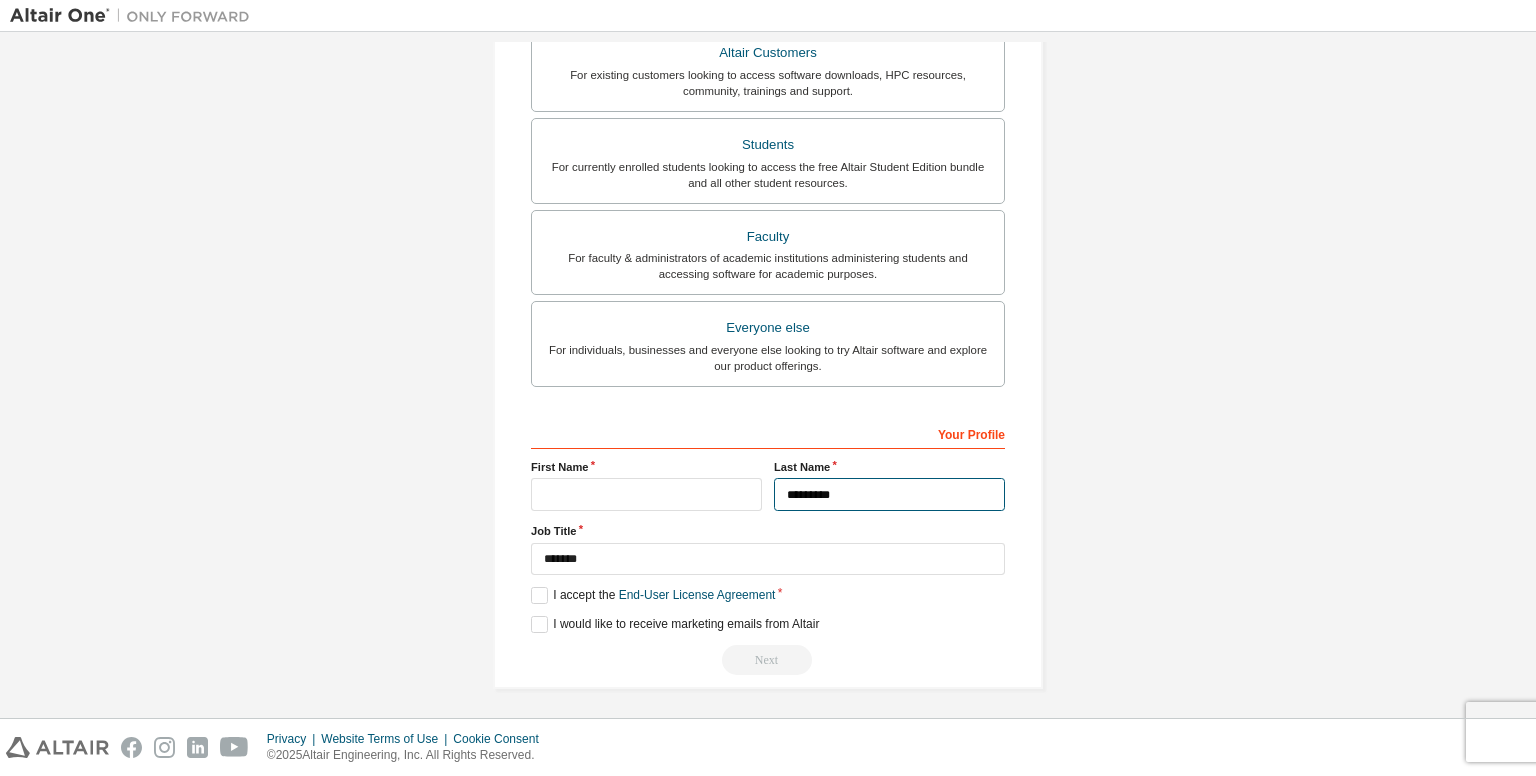 click on "*********" at bounding box center (889, 494) 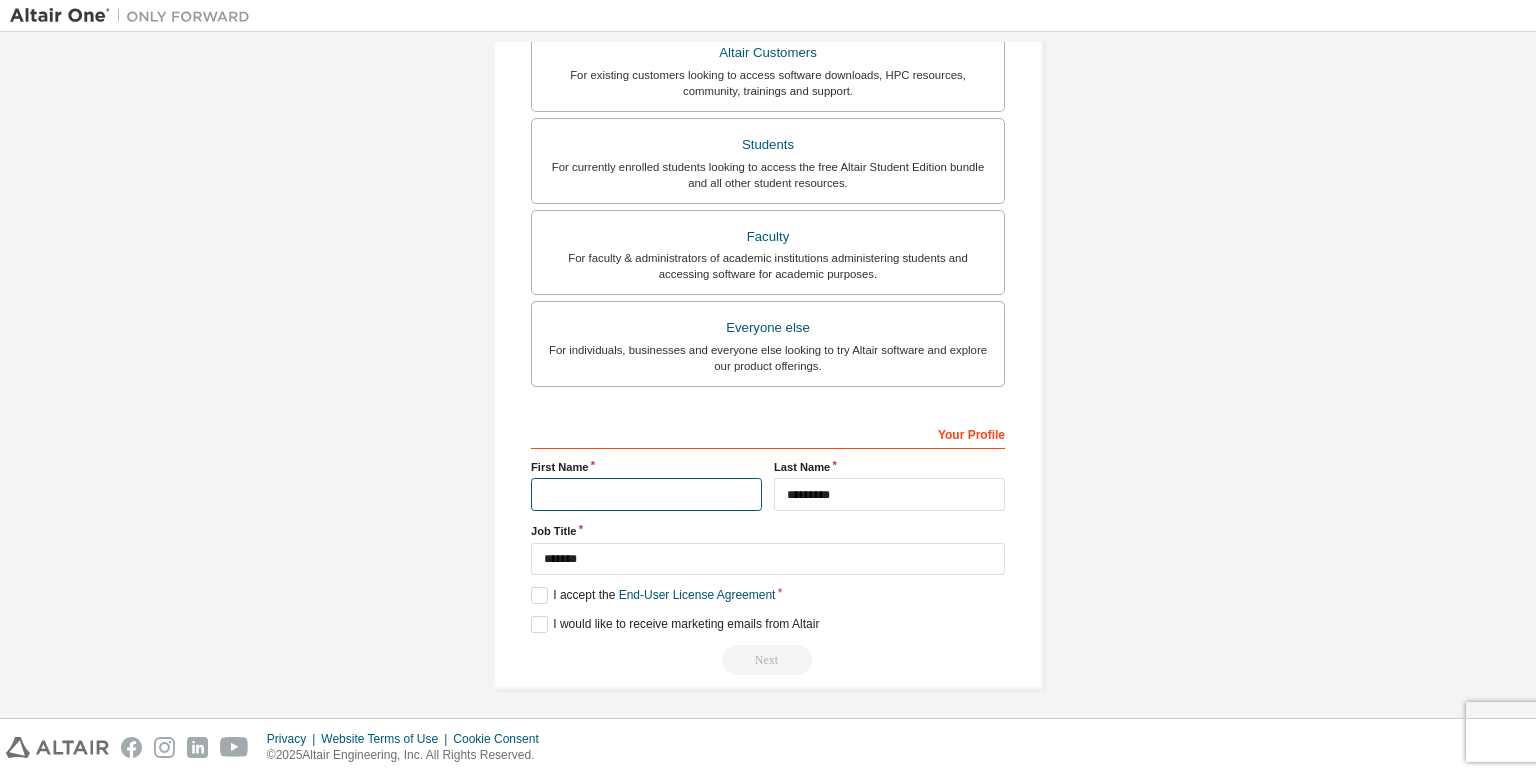 click at bounding box center [646, 494] 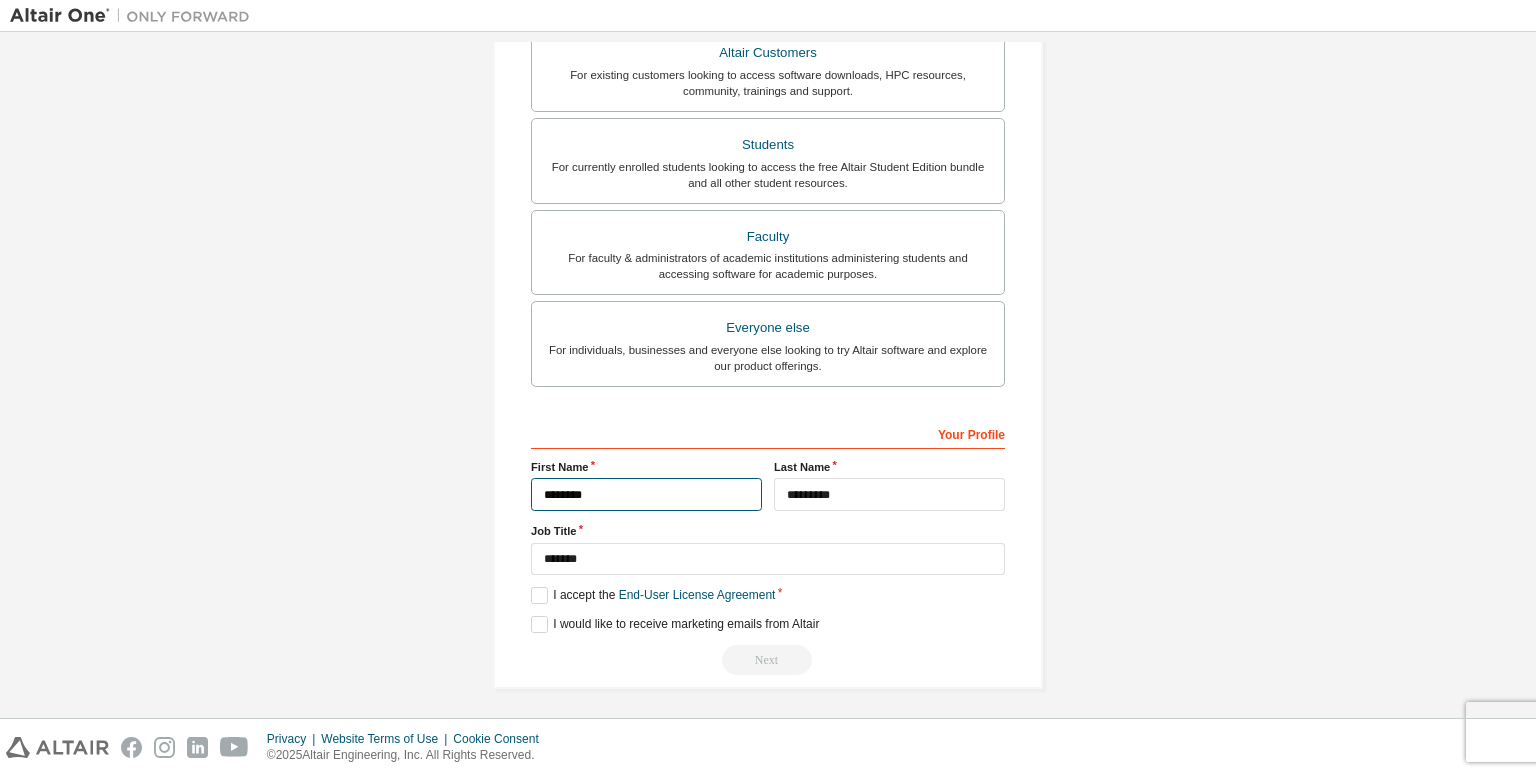 type on "*******" 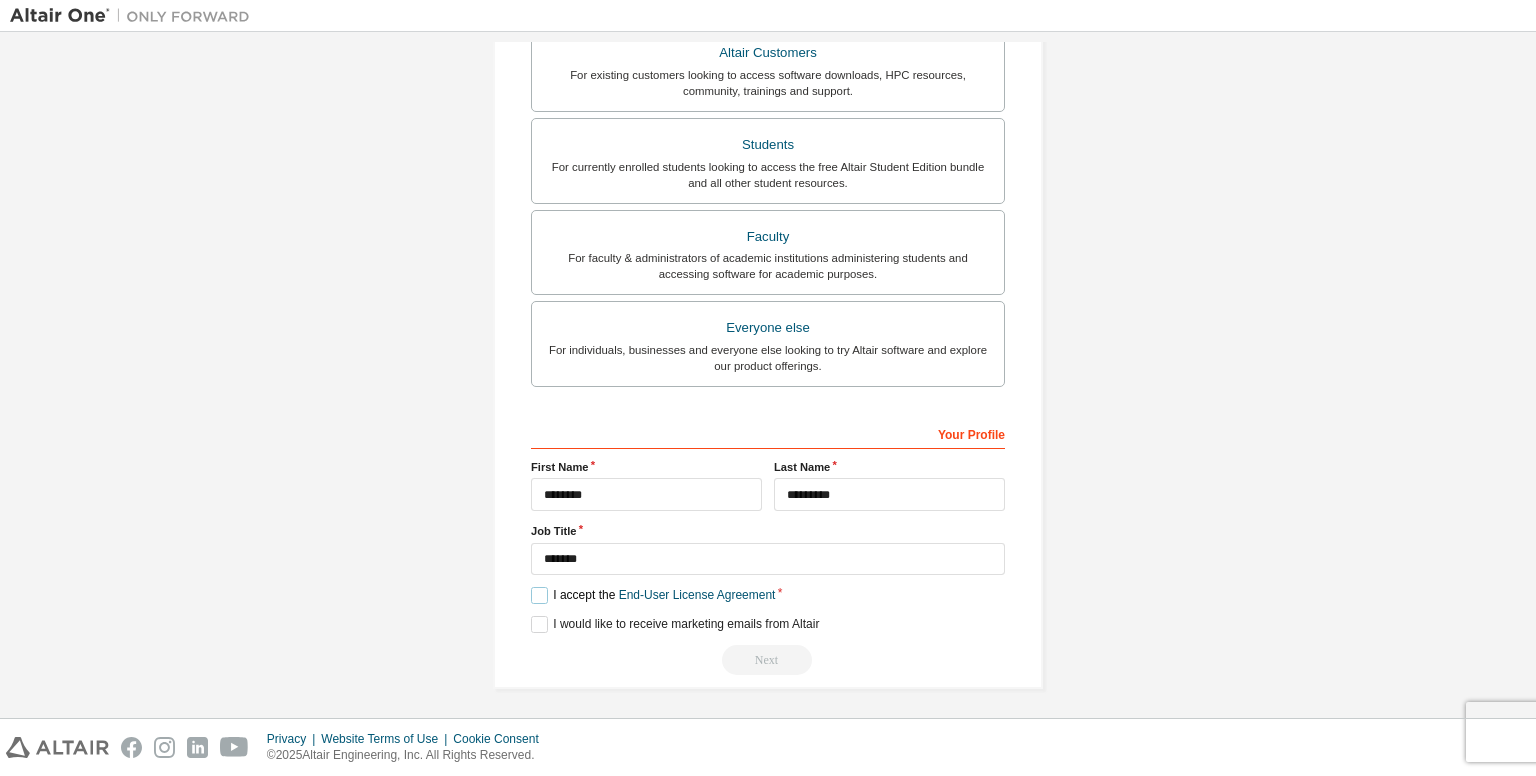 click on "I accept the    End-User License Agreement" at bounding box center [653, 595] 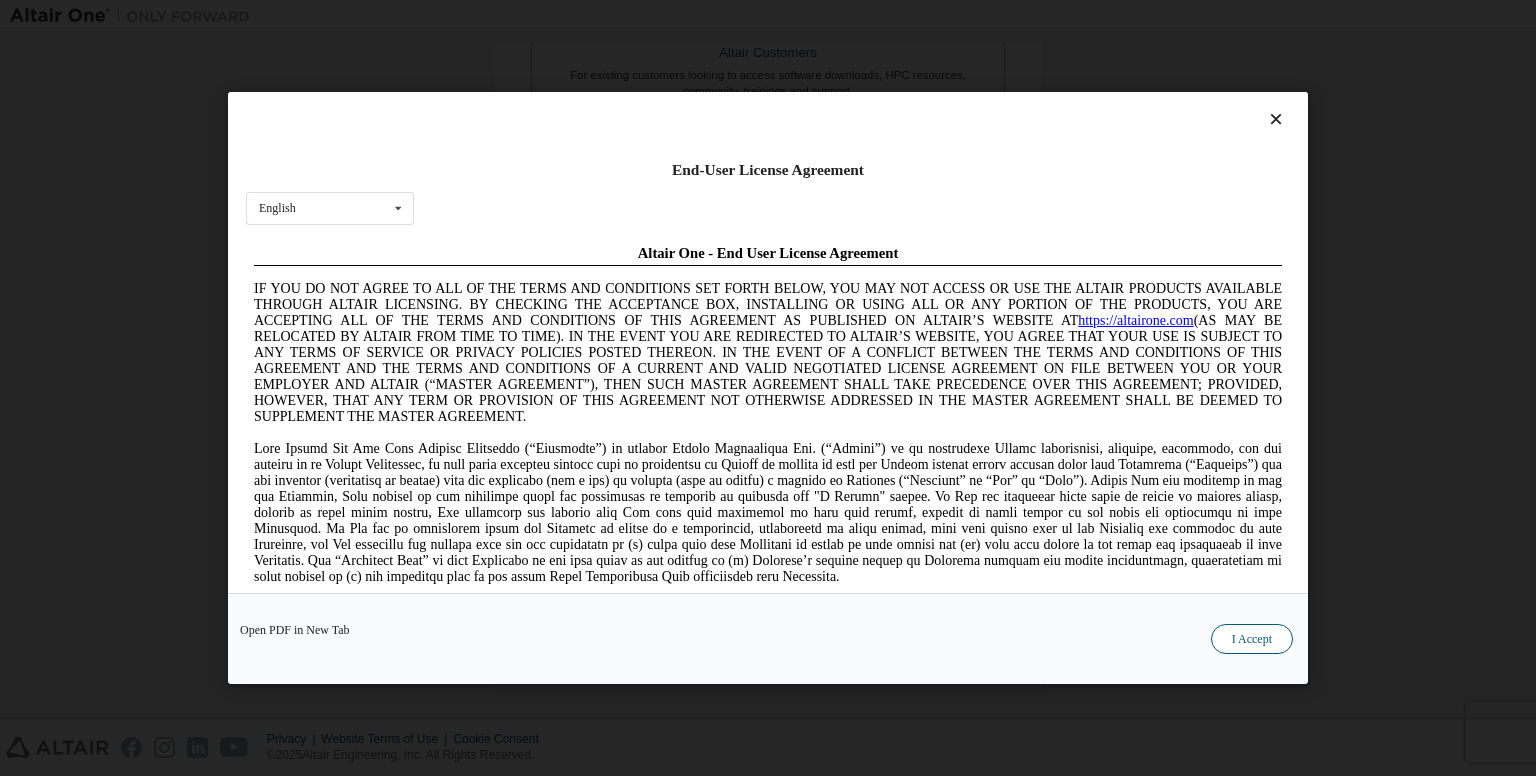 scroll, scrollTop: 0, scrollLeft: 0, axis: both 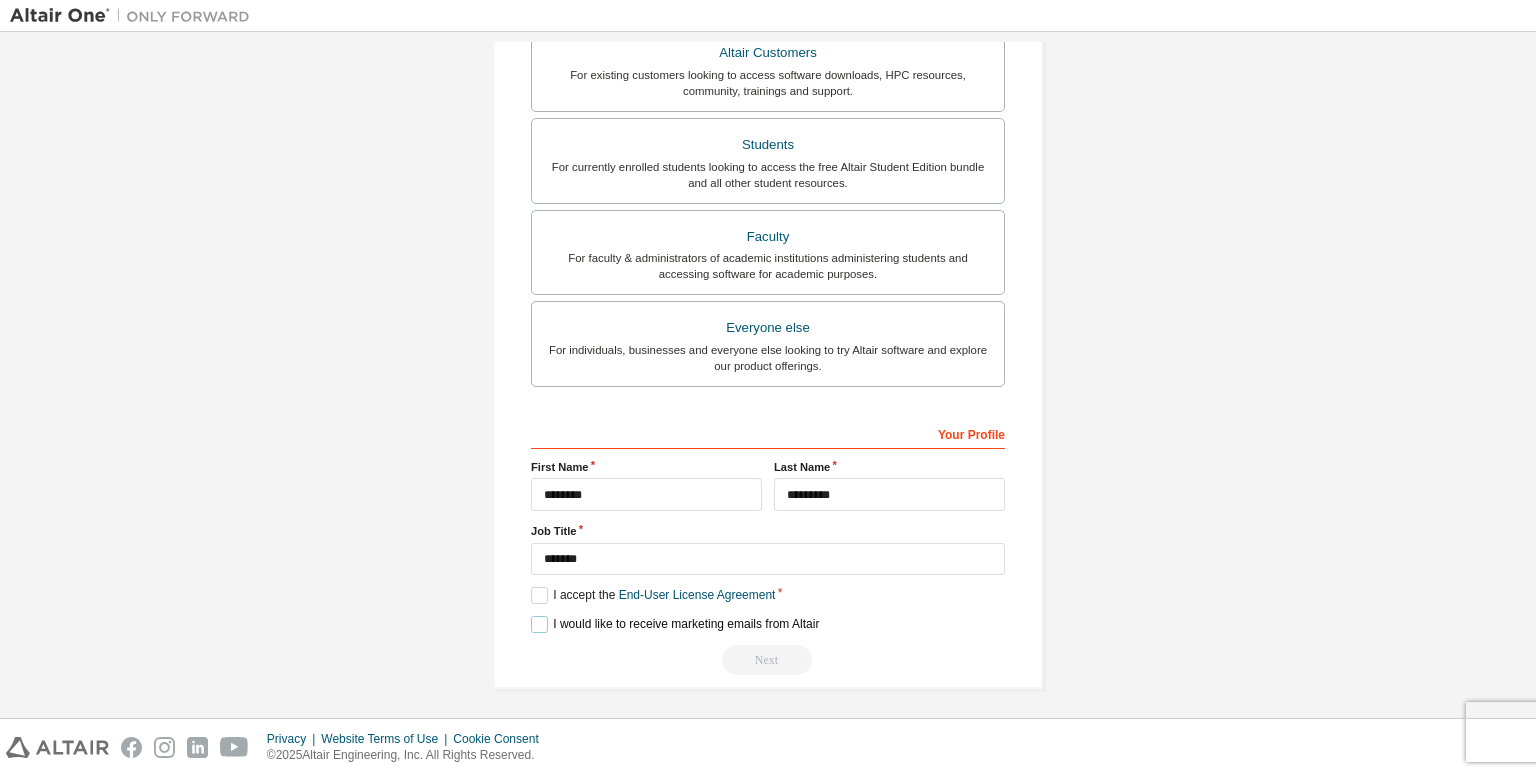 click on "I would like to receive marketing emails from Altair" at bounding box center (675, 624) 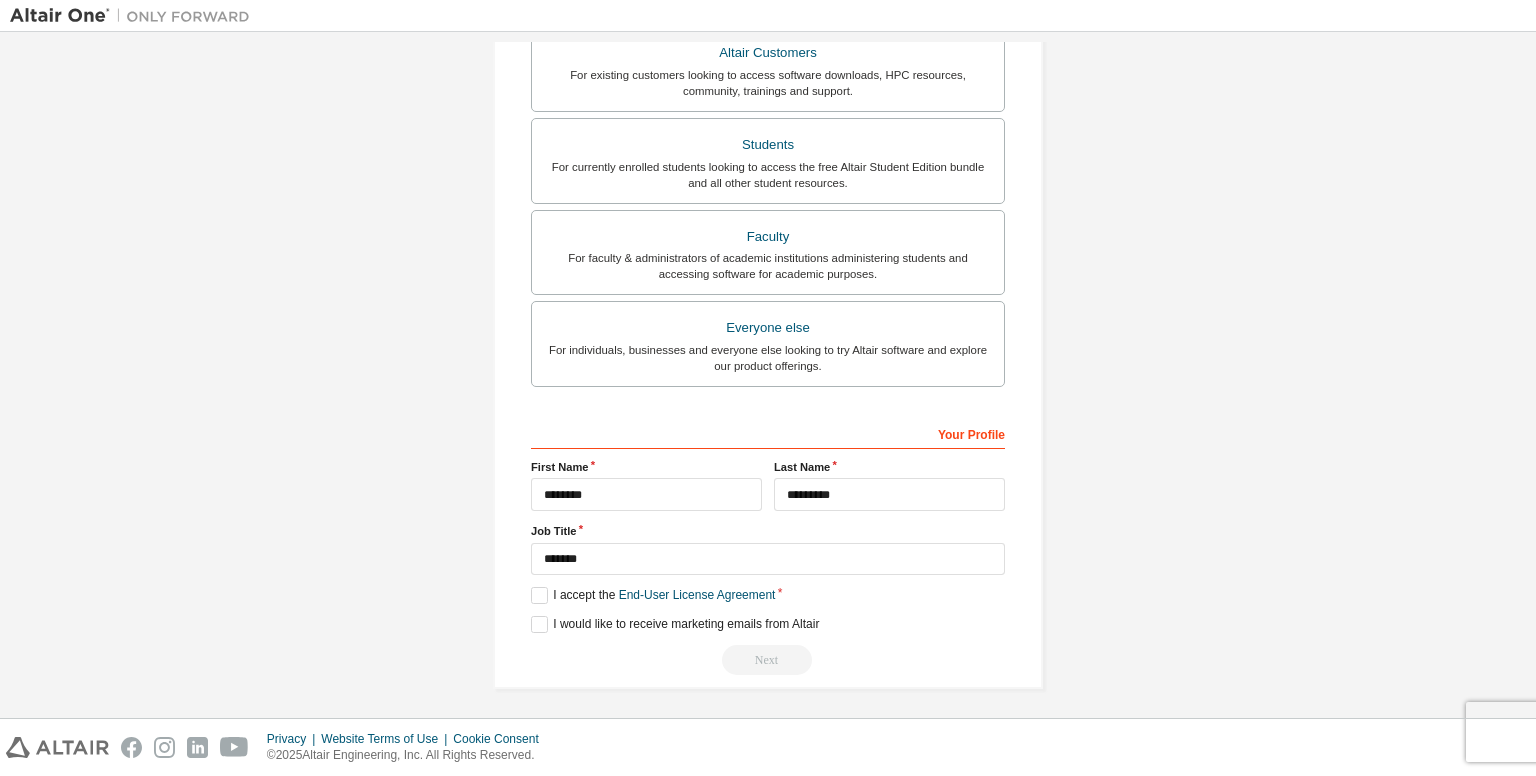 click on "Next" at bounding box center [768, 660] 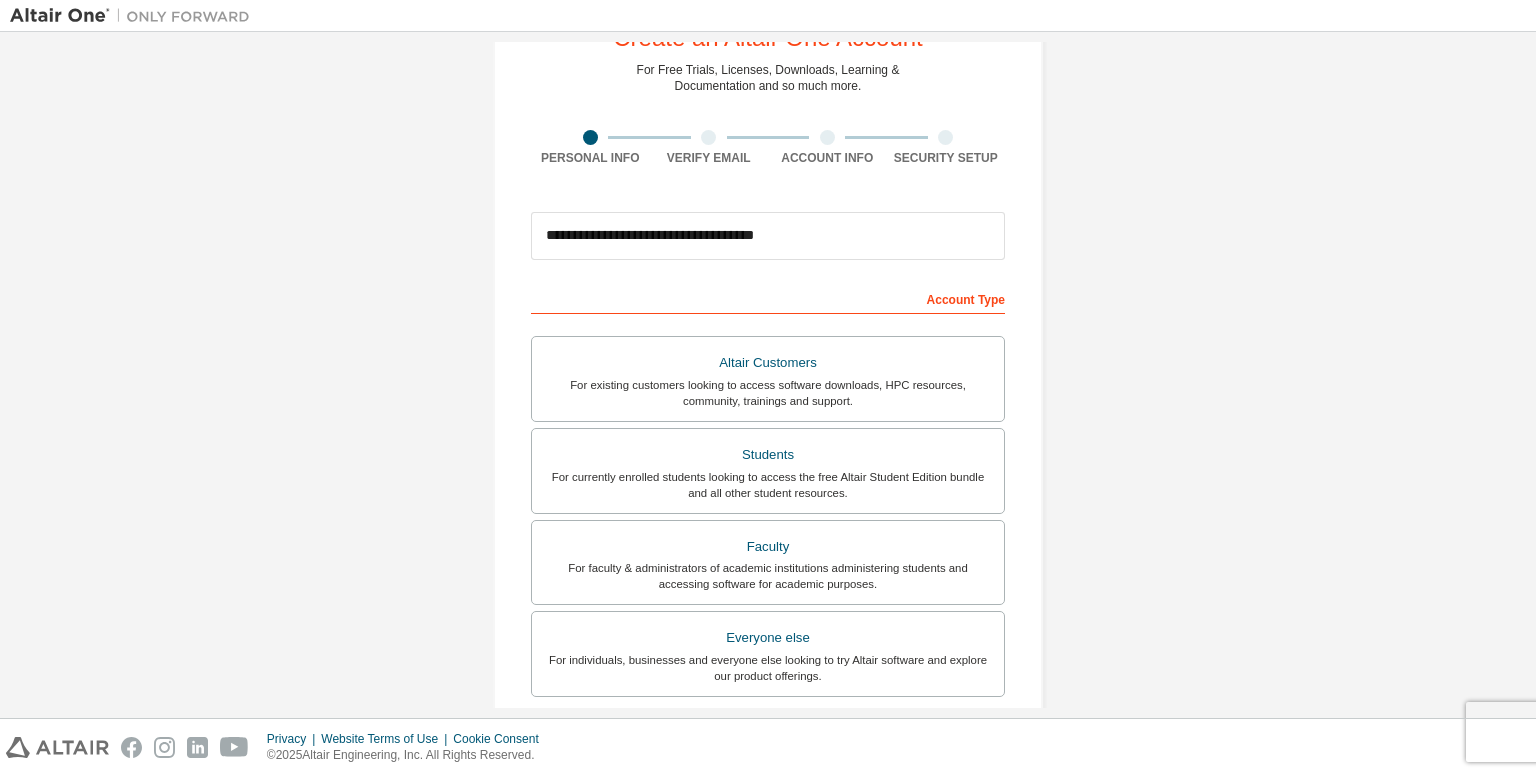 scroll, scrollTop: 0, scrollLeft: 0, axis: both 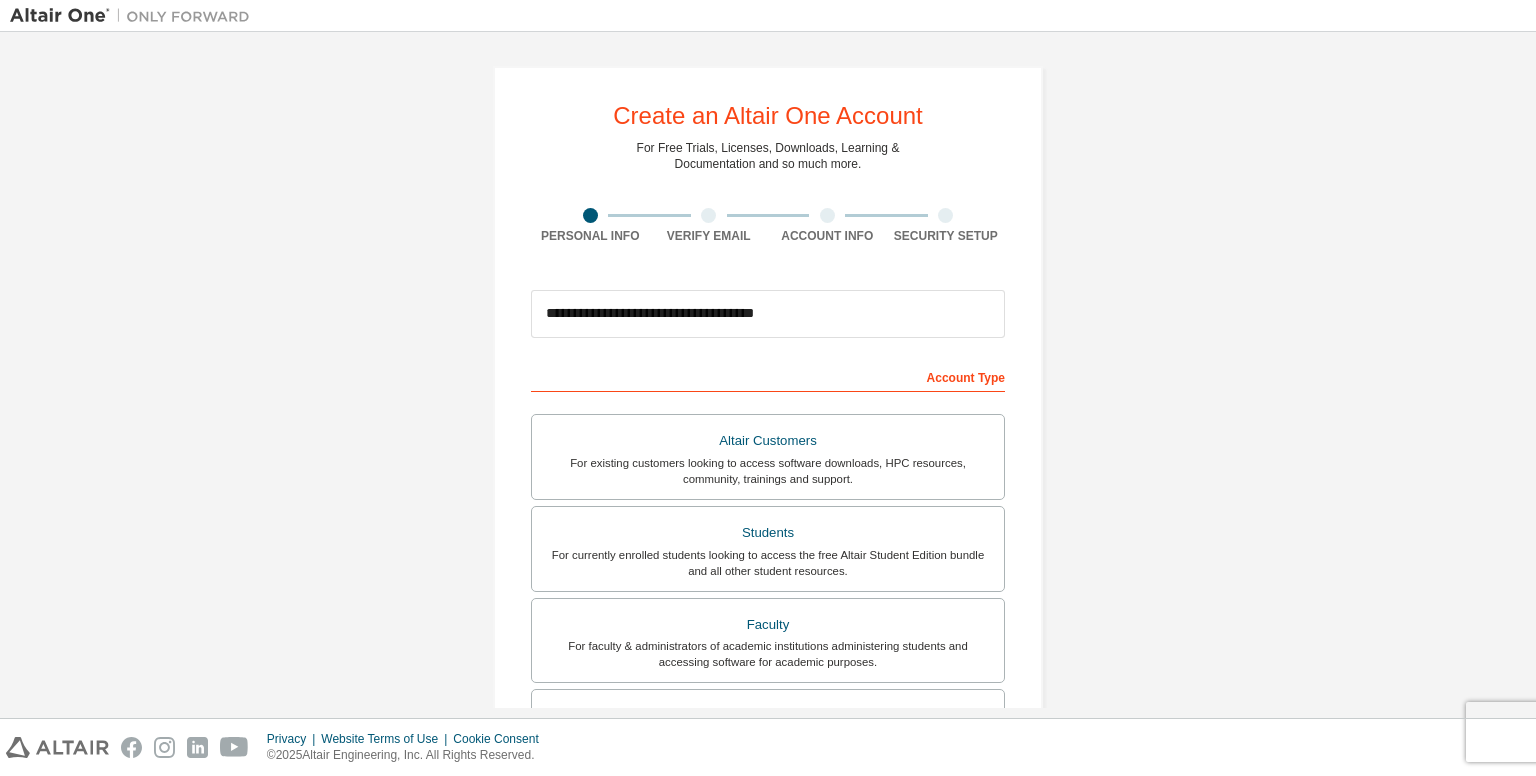 click at bounding box center [708, 215] 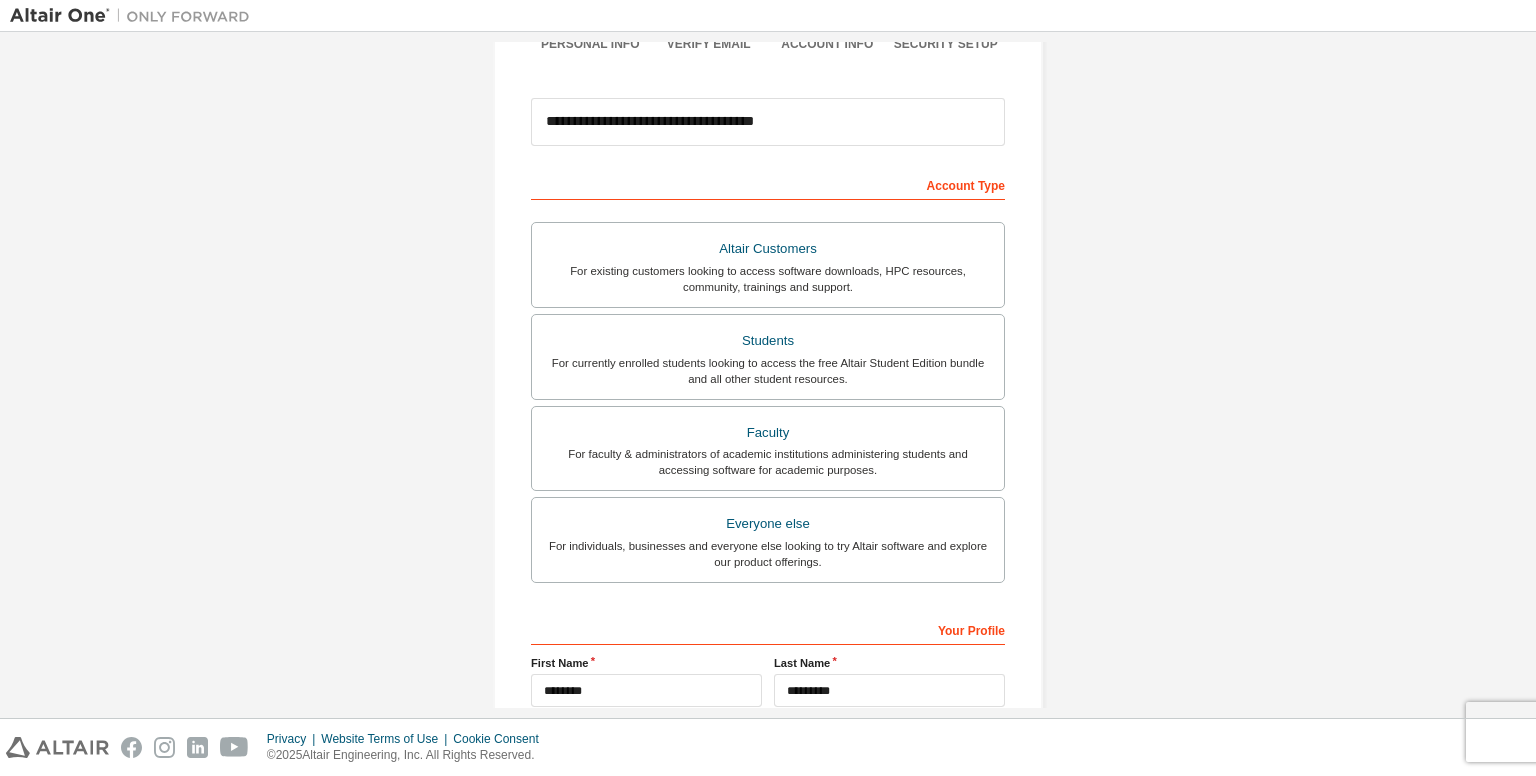 scroll, scrollTop: 194, scrollLeft: 0, axis: vertical 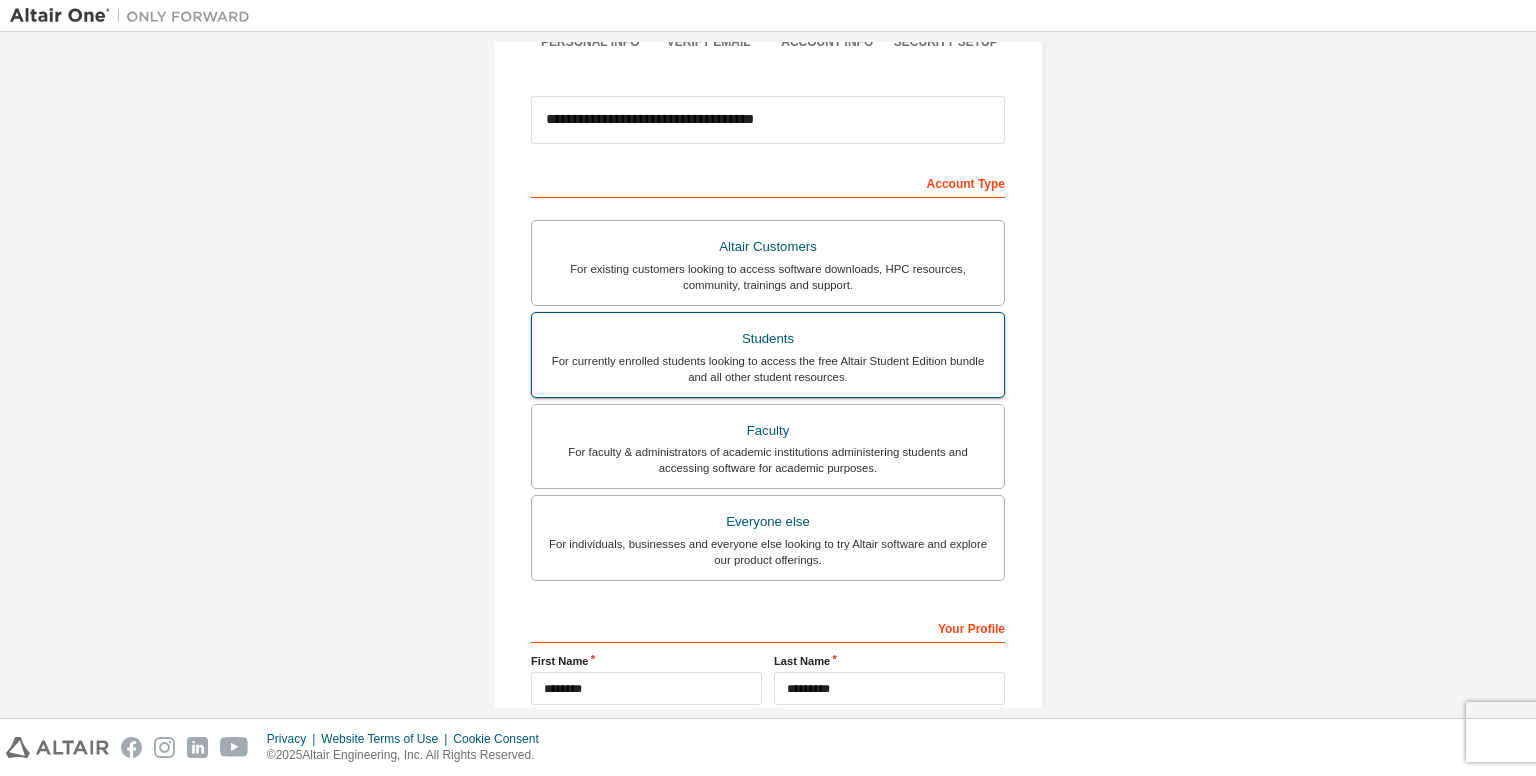 click on "For currently enrolled students looking to access the free Altair Student Edition bundle and all other student resources." at bounding box center [768, 369] 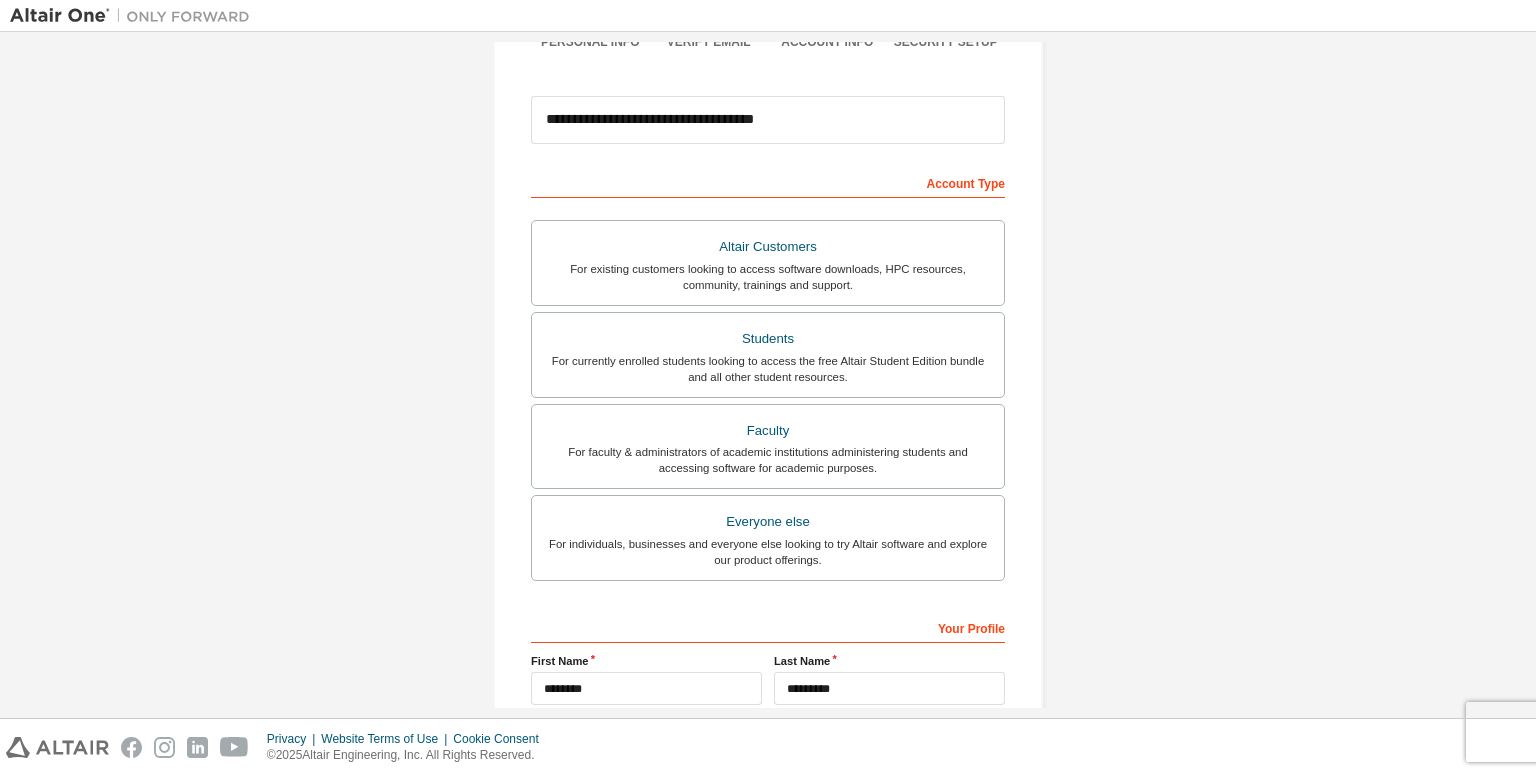 scroll, scrollTop: 388, scrollLeft: 0, axis: vertical 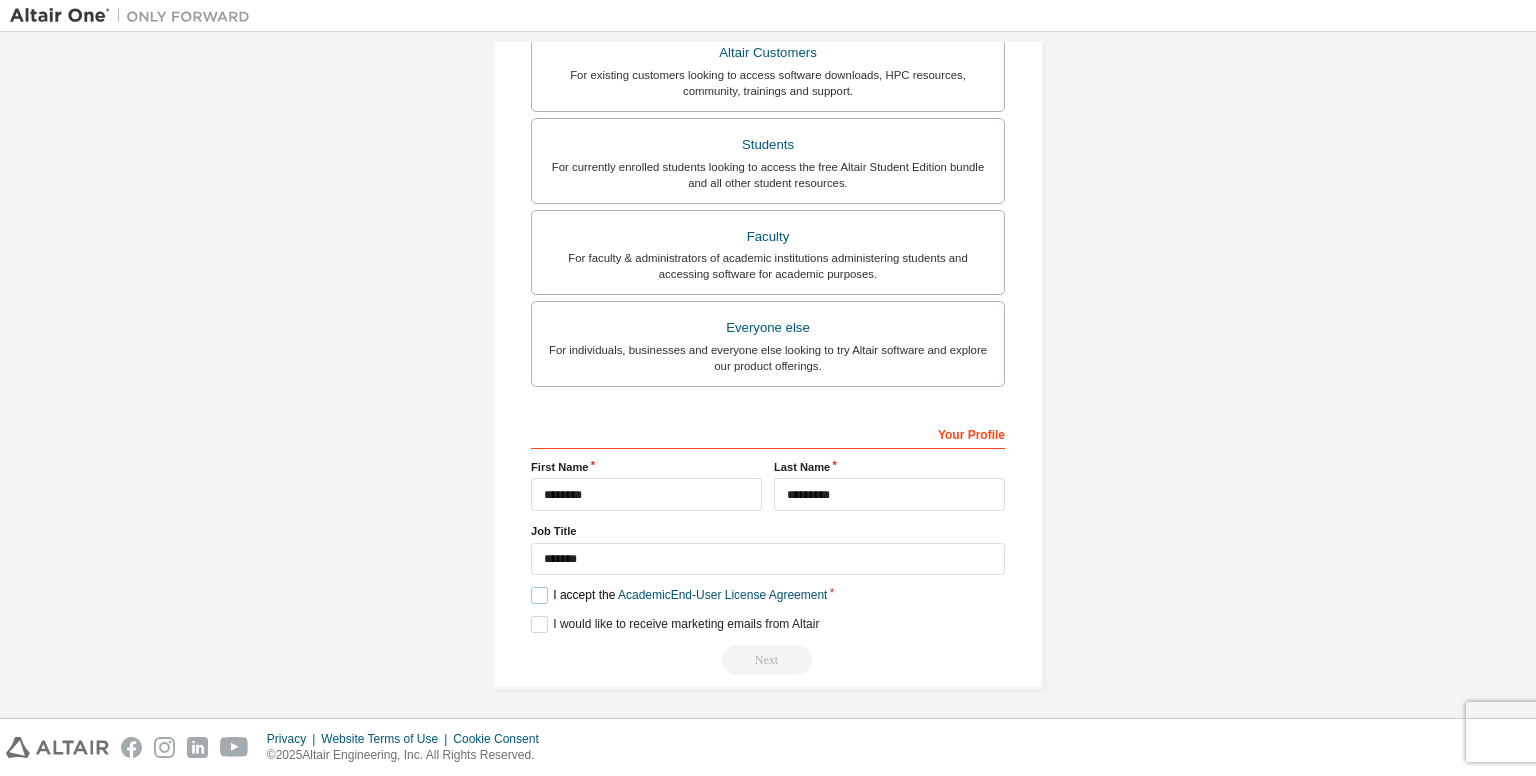 click on "I accept the   Academic   End-User License Agreement" at bounding box center [679, 595] 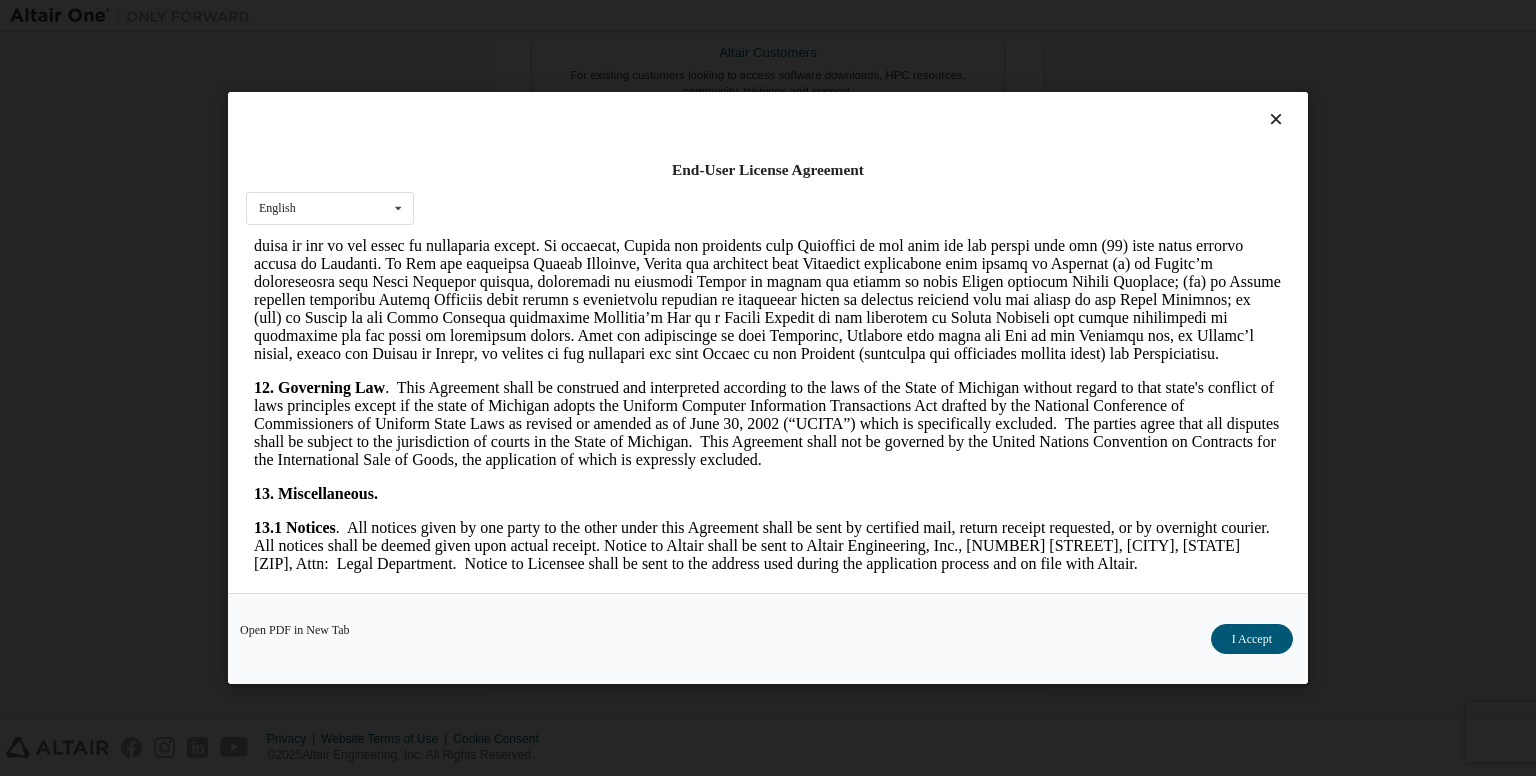 scroll, scrollTop: 3320, scrollLeft: 0, axis: vertical 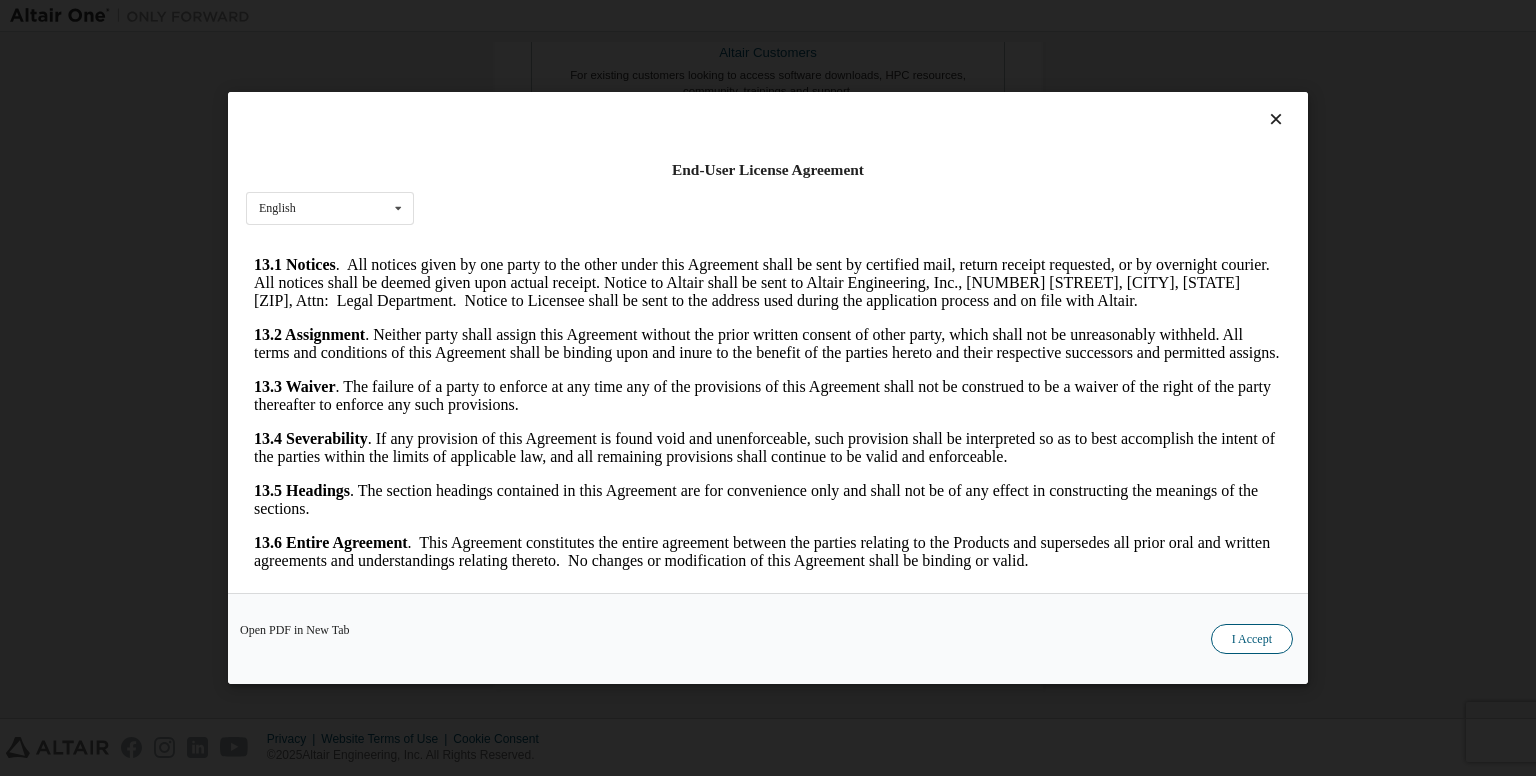 click on "I Accept" at bounding box center [1252, 639] 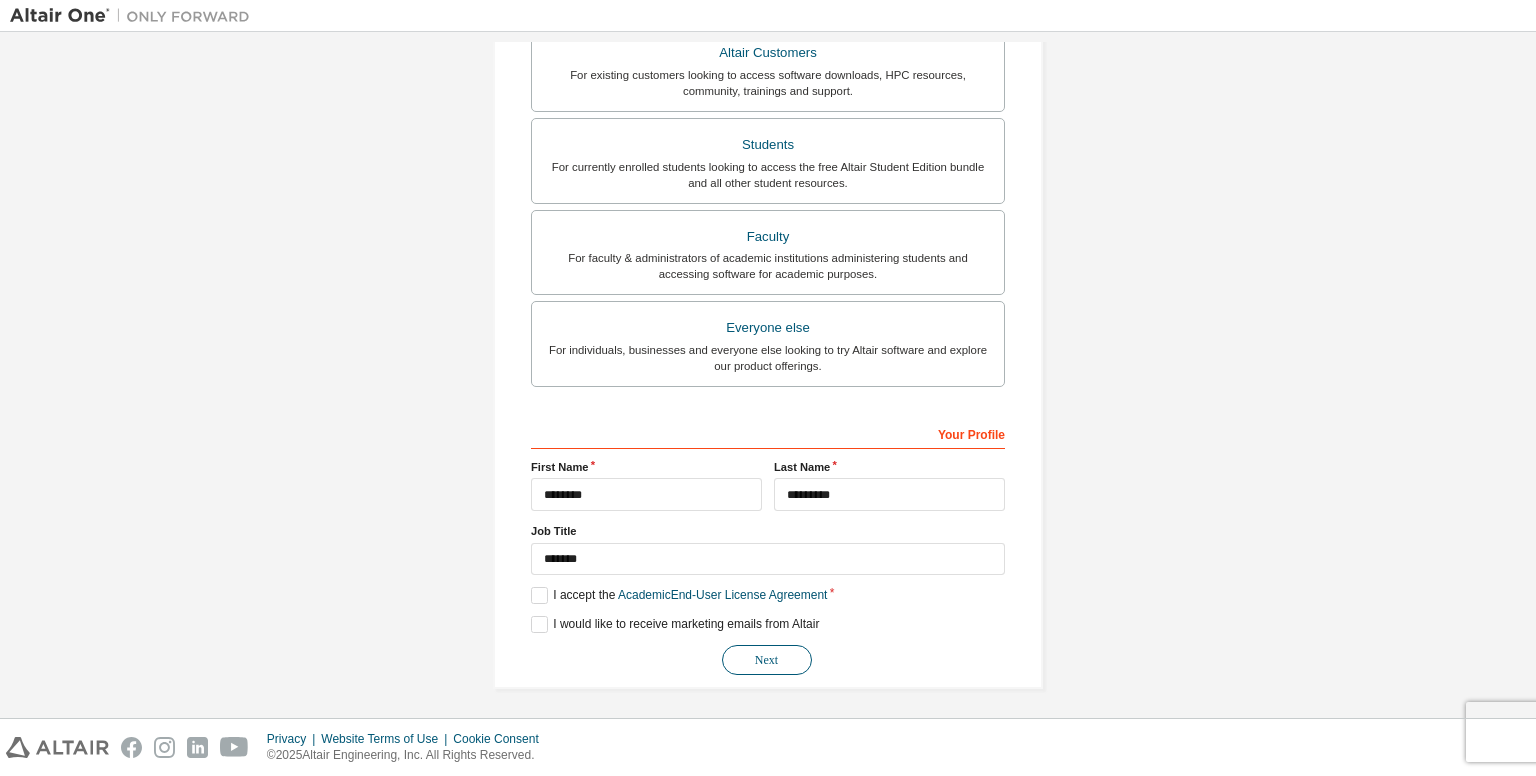 click on "Next" at bounding box center (767, 660) 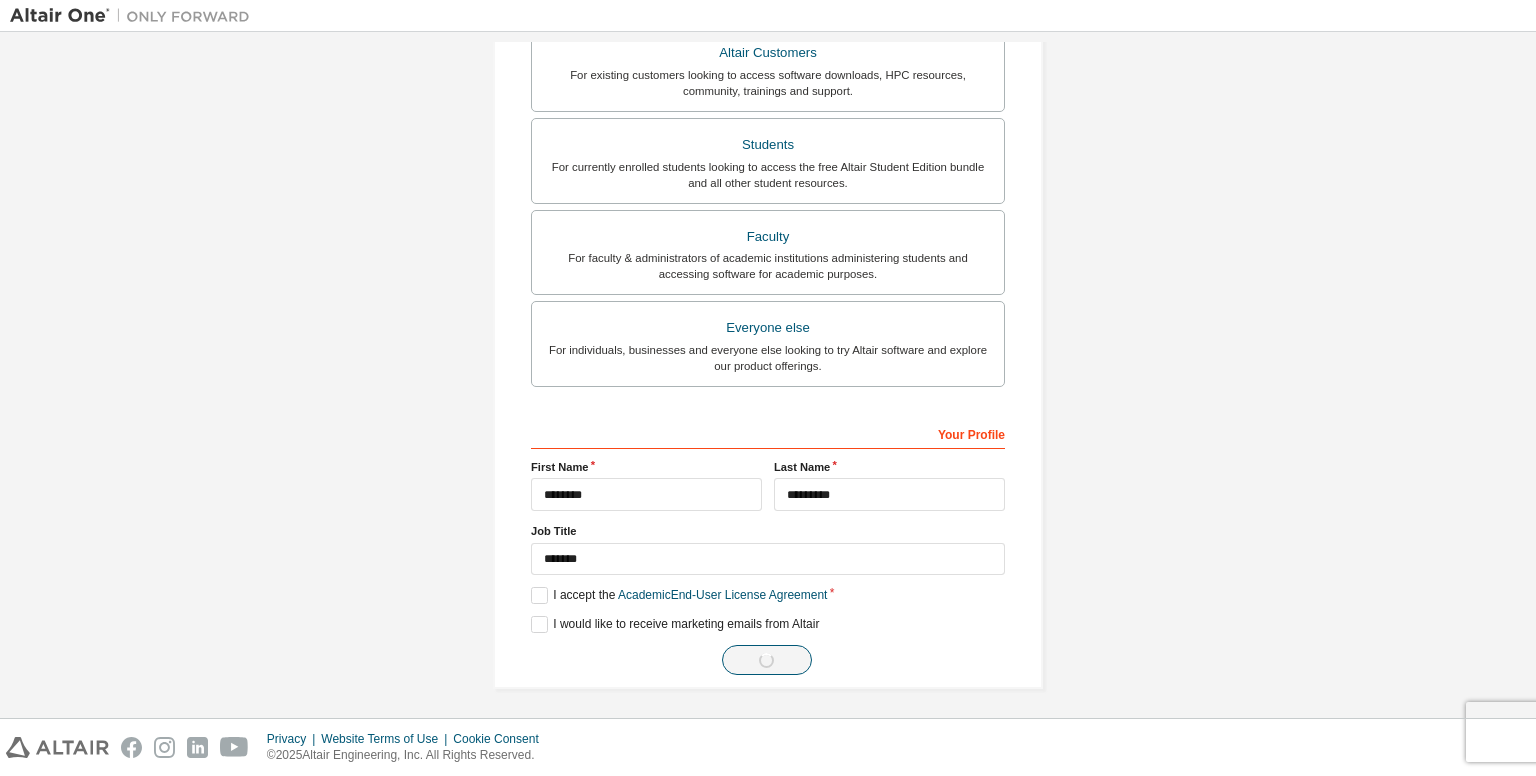 scroll, scrollTop: 0, scrollLeft: 0, axis: both 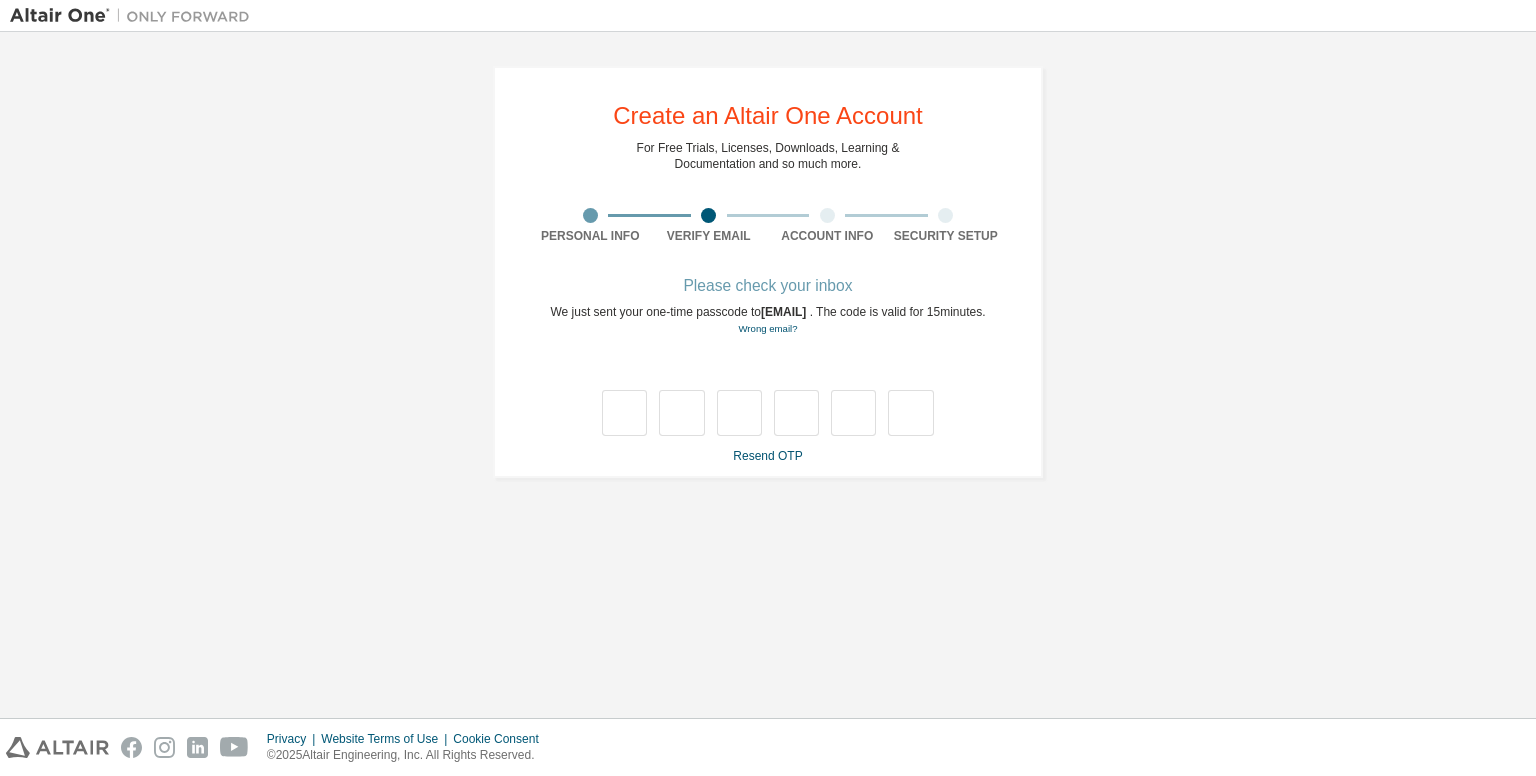type on "*" 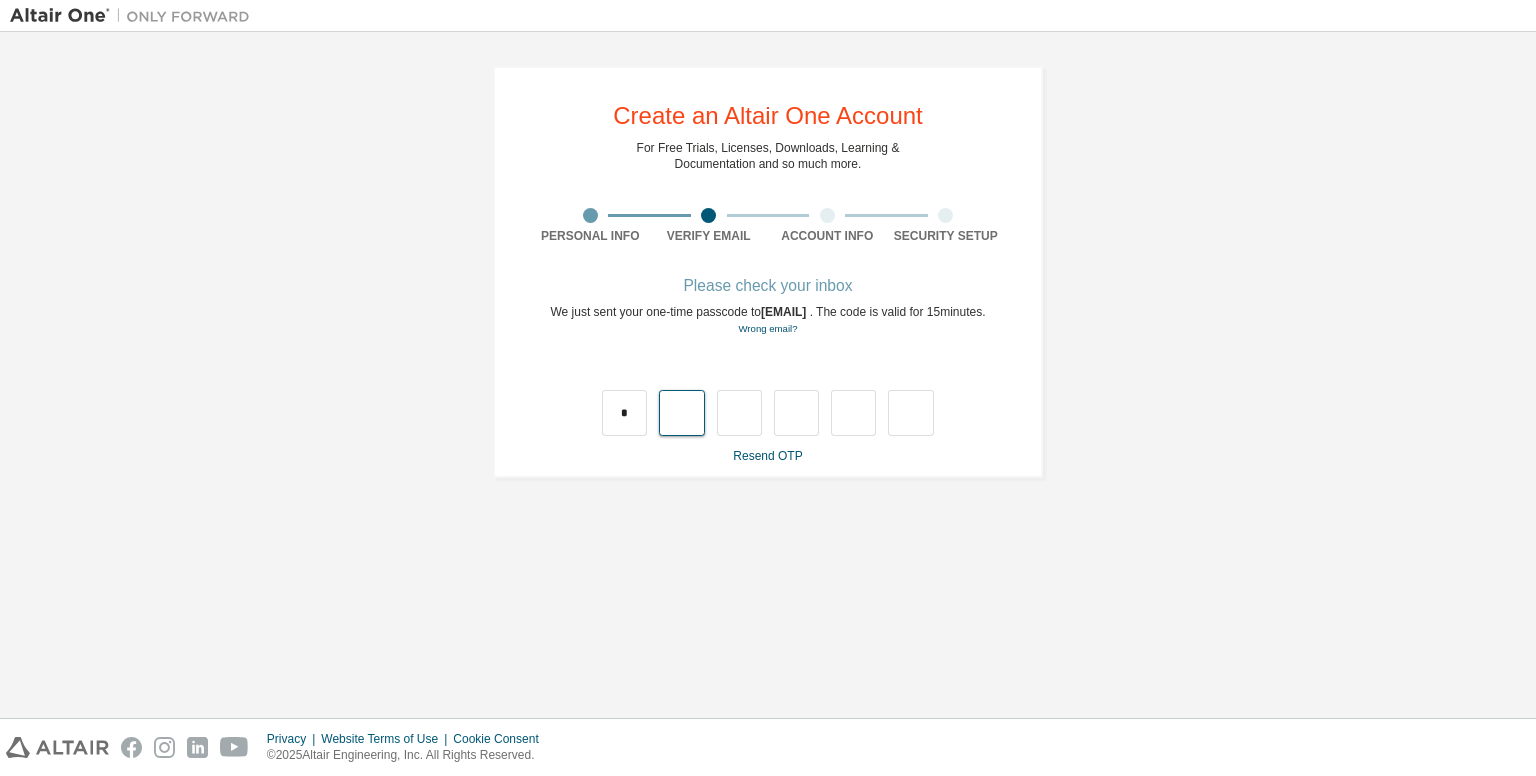 type on "*" 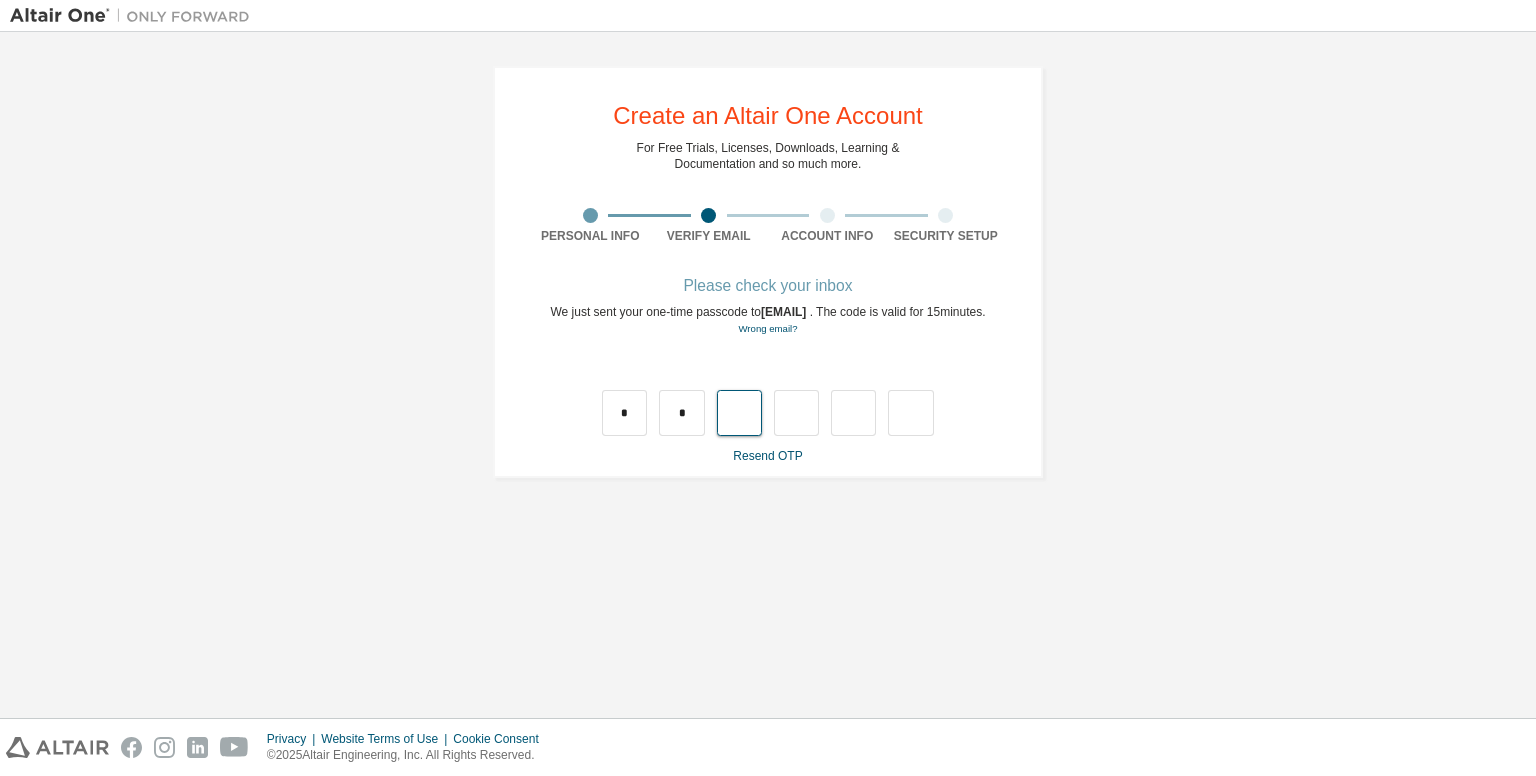 type on "*" 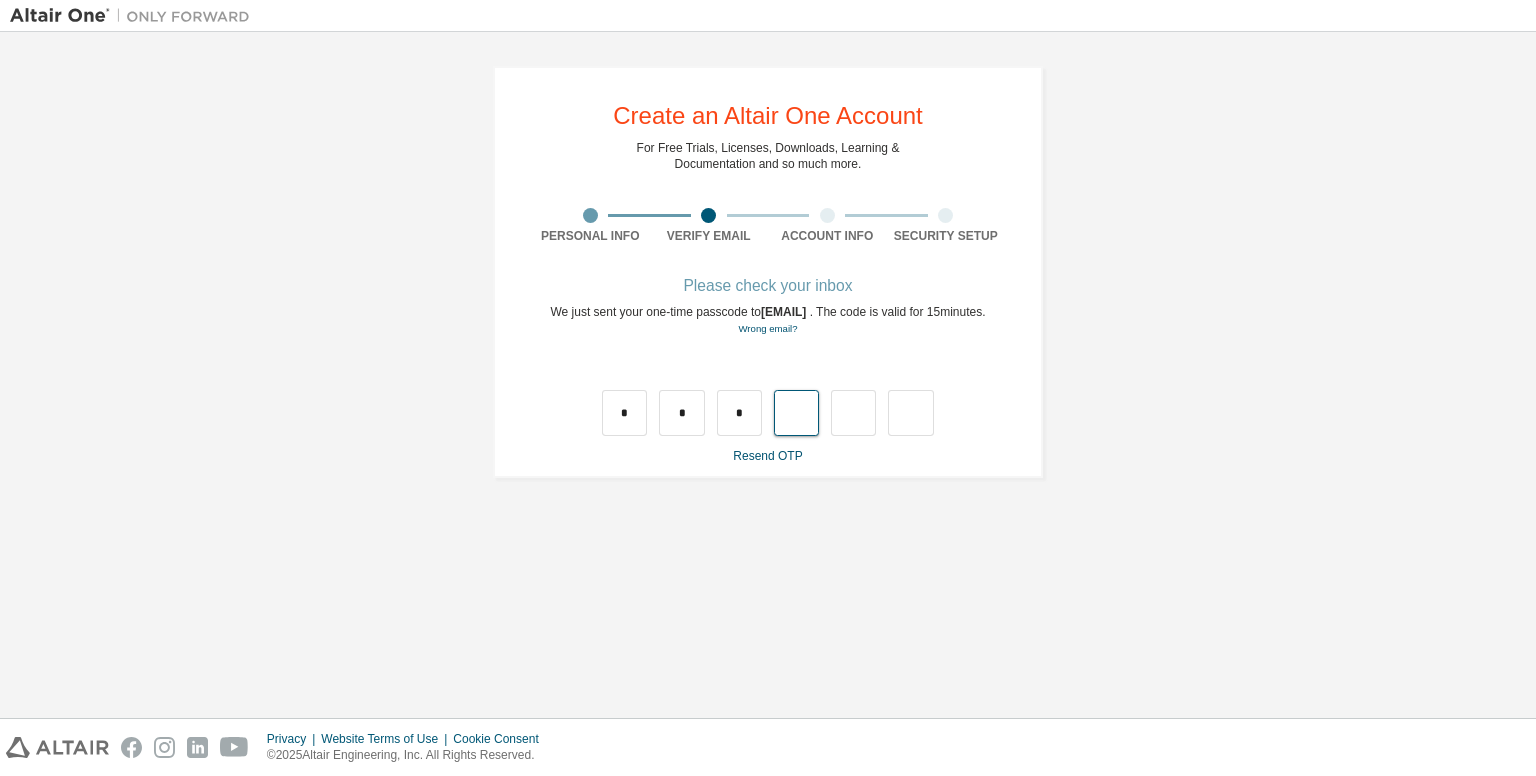 type on "*" 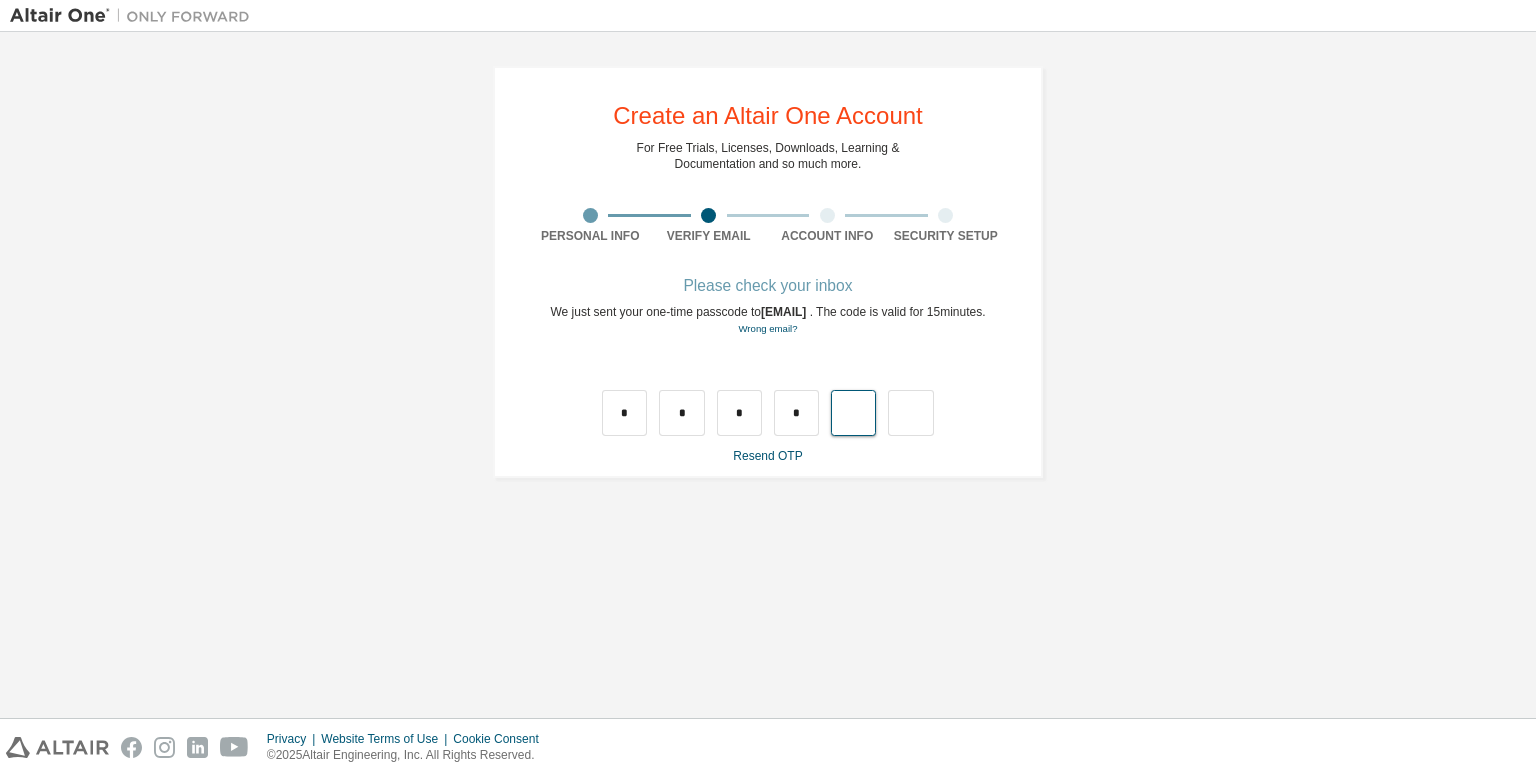 type on "*" 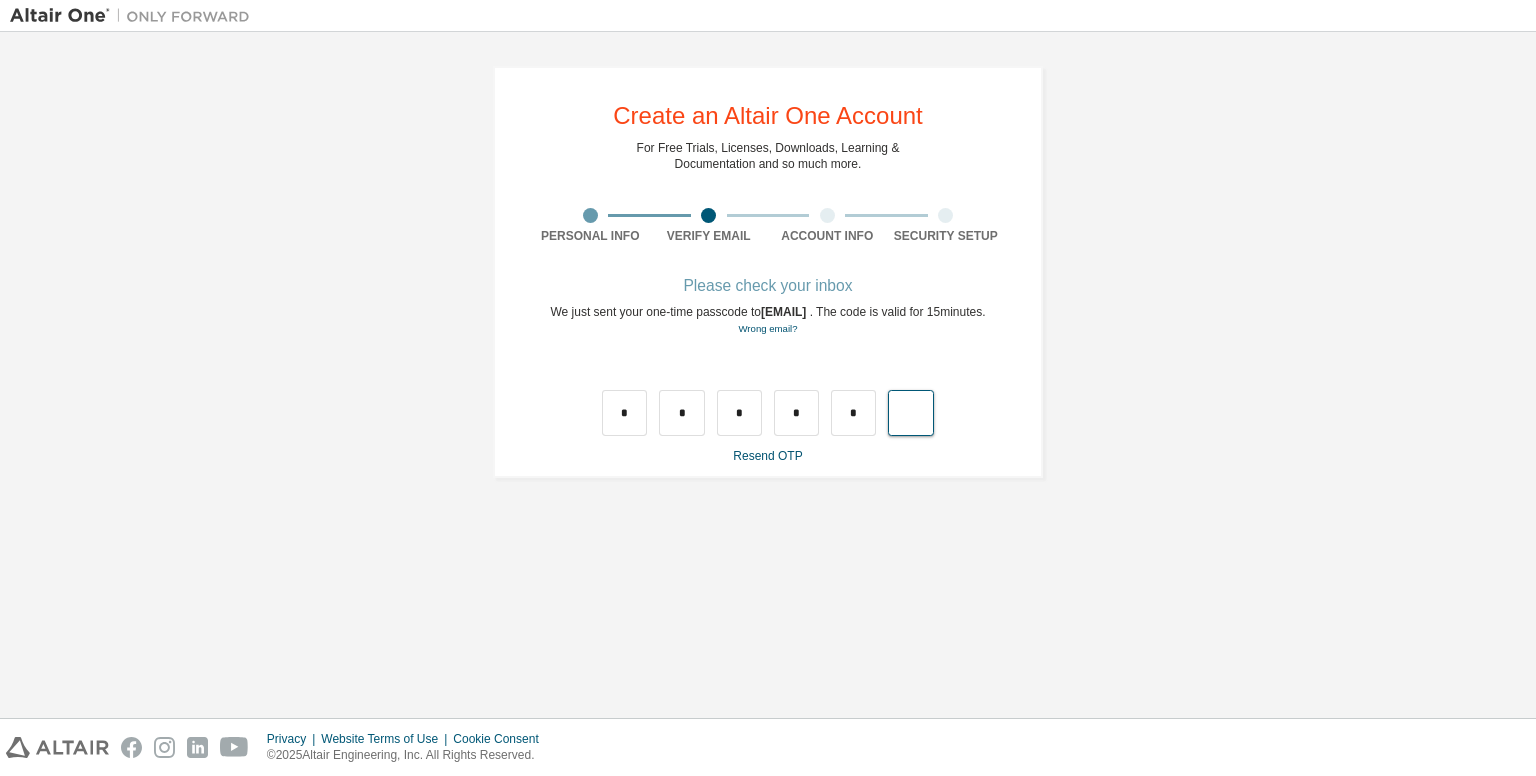 type on "*" 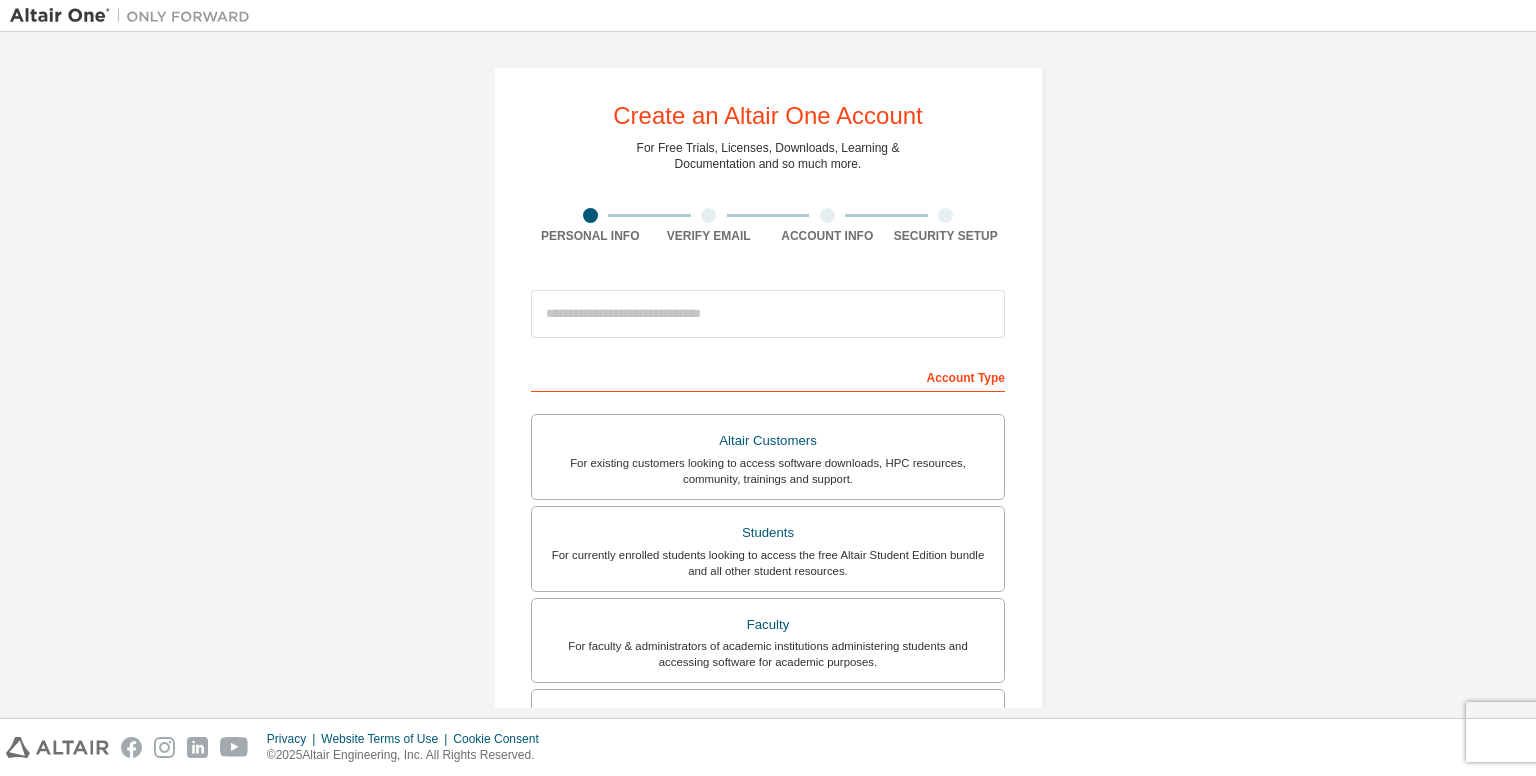 scroll, scrollTop: 0, scrollLeft: 0, axis: both 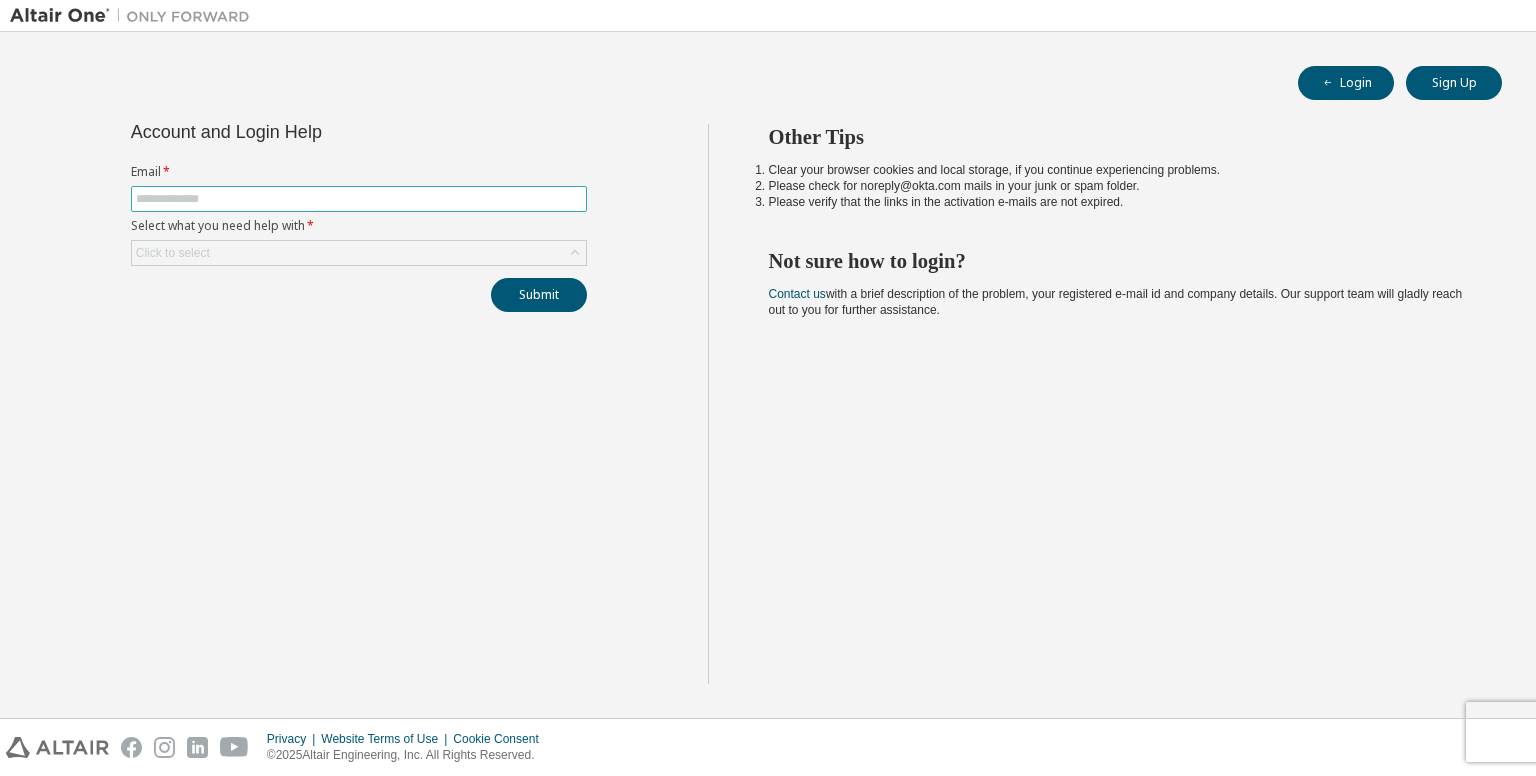 click at bounding box center (359, 199) 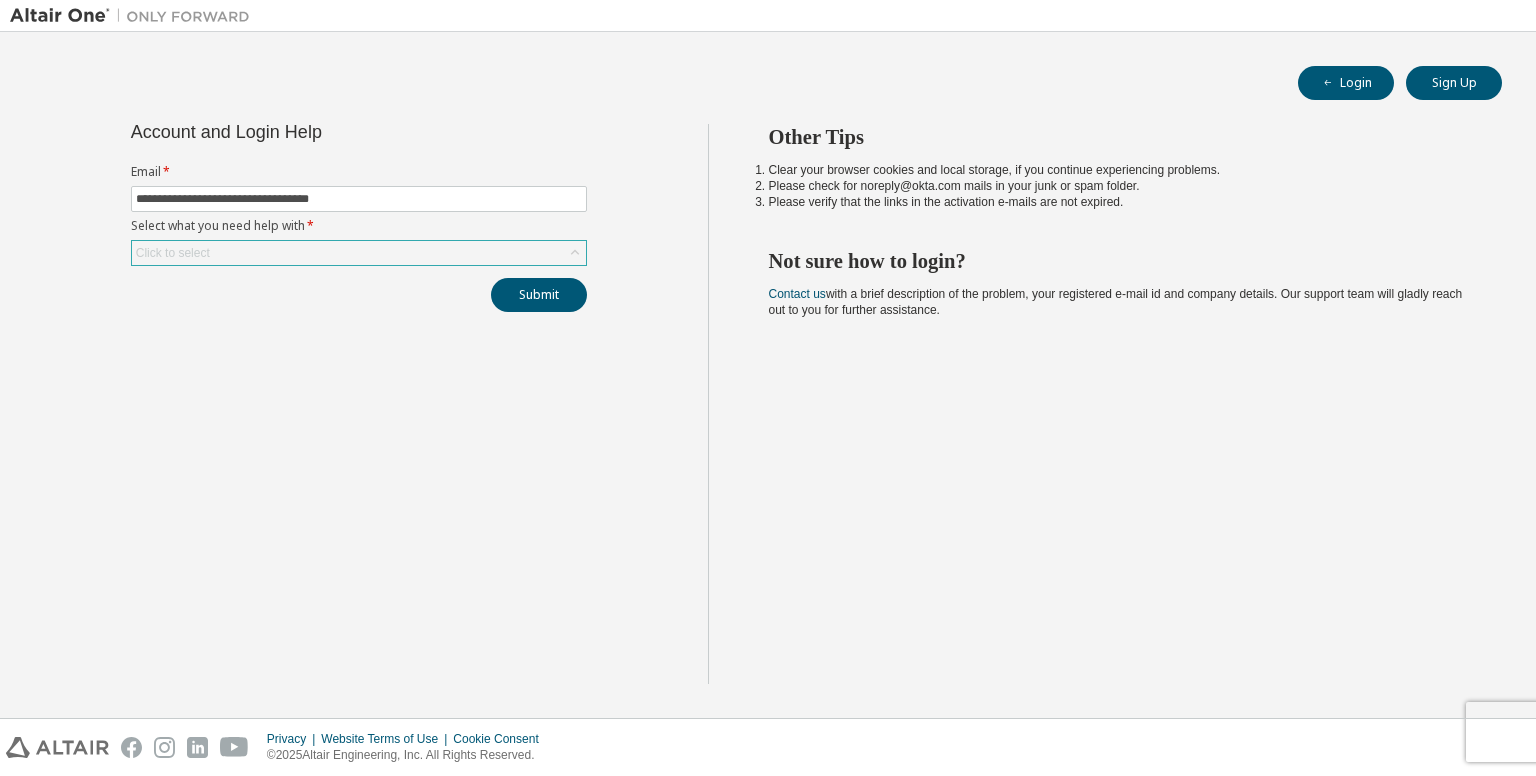 click on "Click to select" at bounding box center (359, 253) 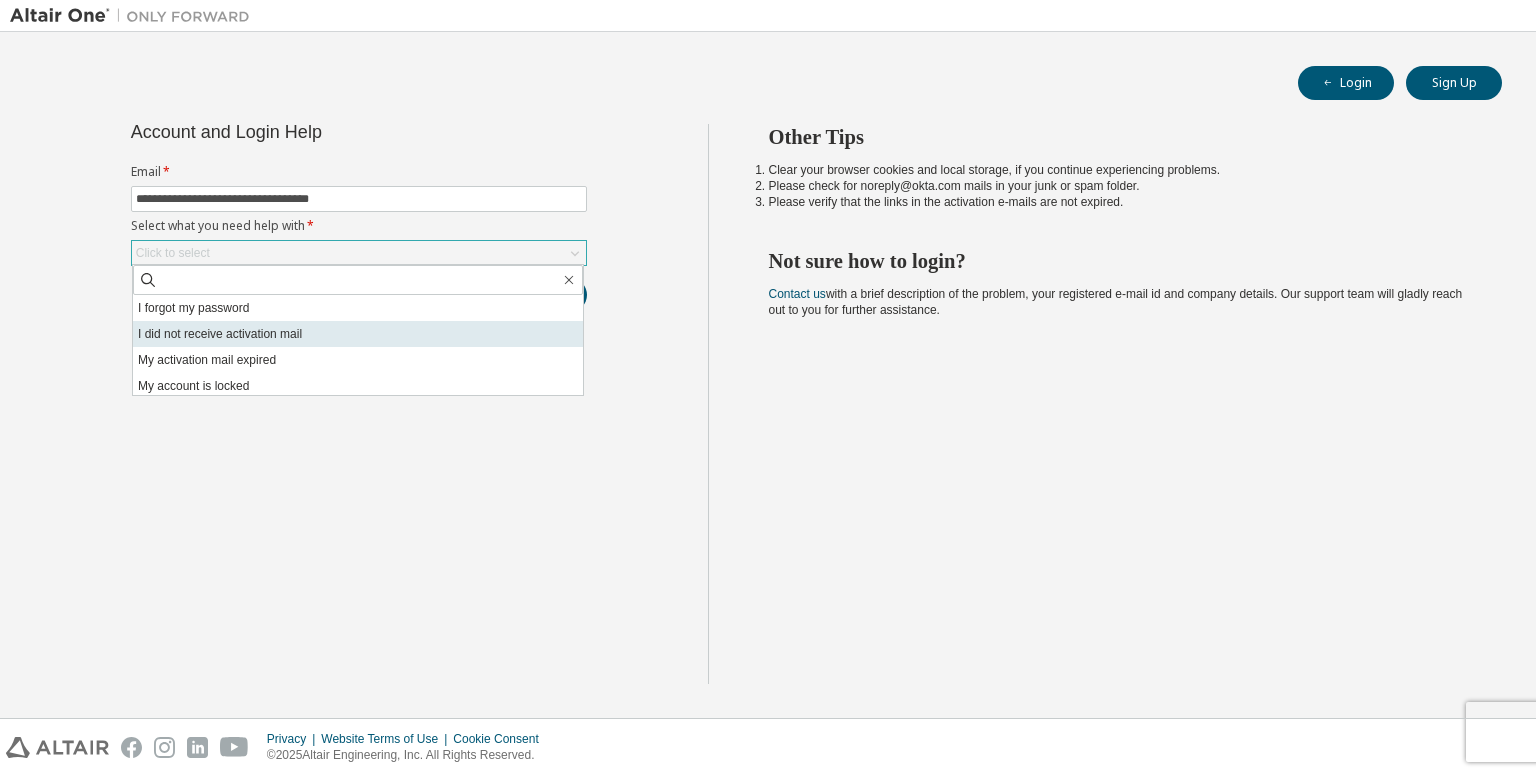 scroll, scrollTop: 56, scrollLeft: 0, axis: vertical 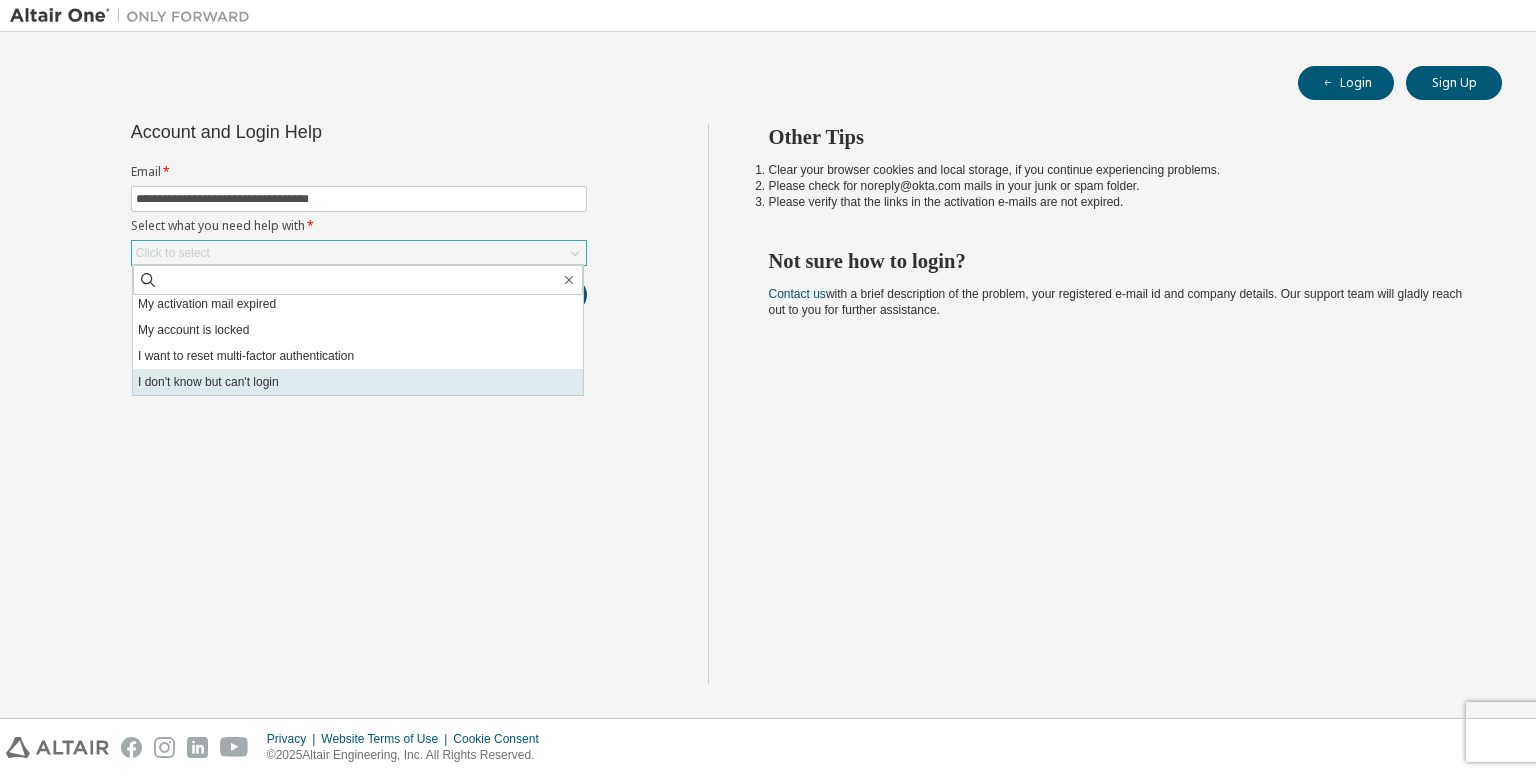 click on "I don't know but can't login" at bounding box center [358, 382] 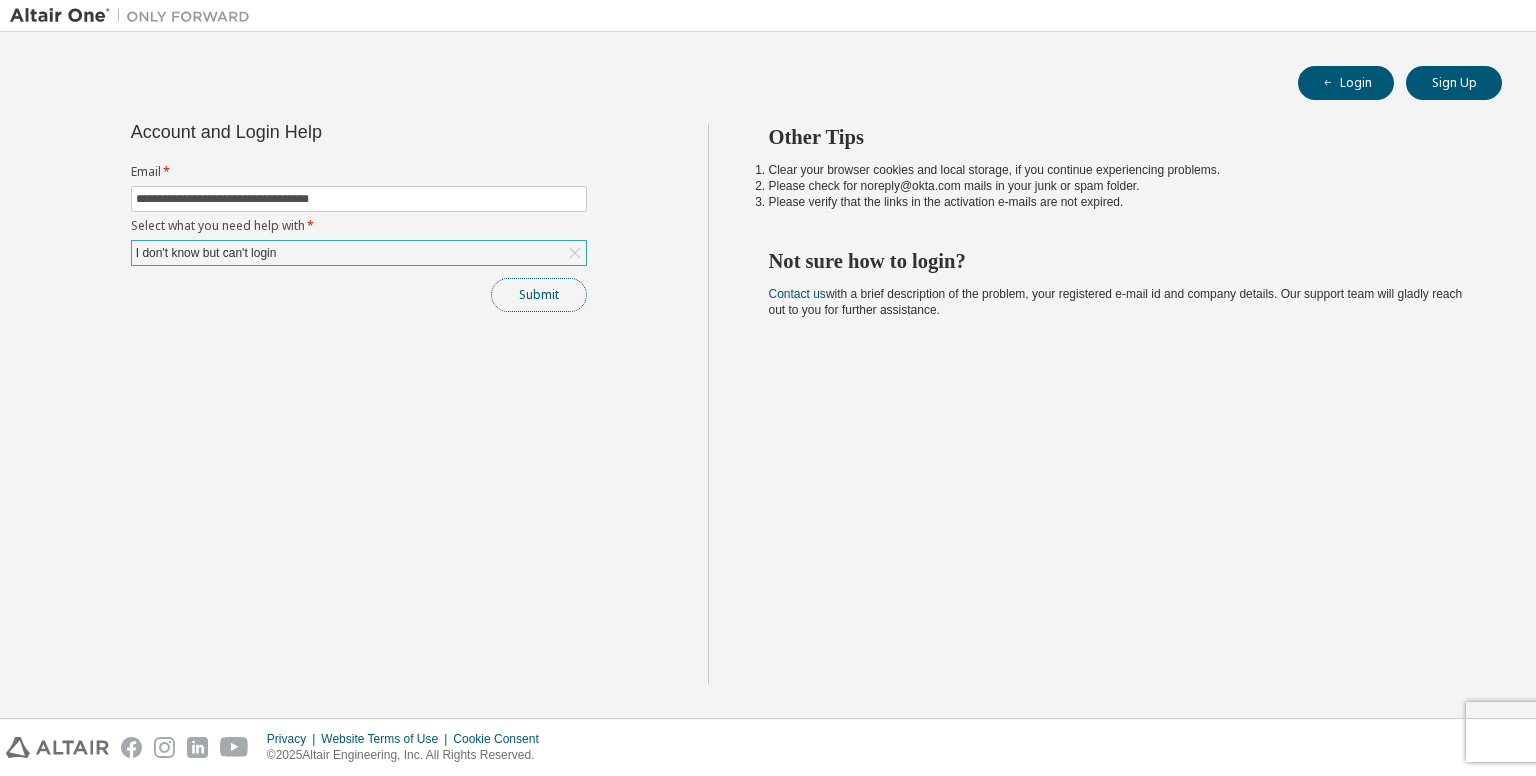 click on "Submit" at bounding box center (539, 295) 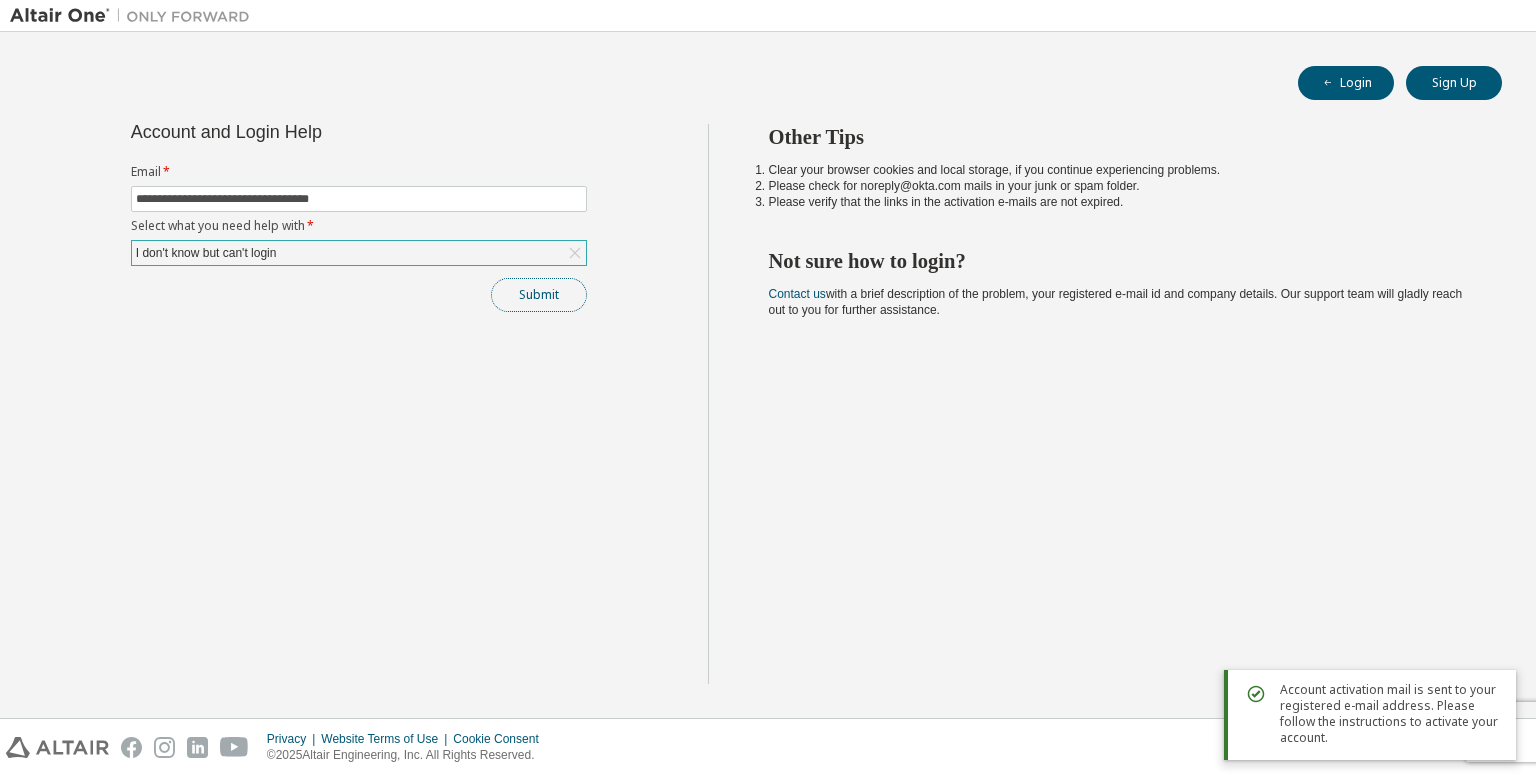 click on "Submit" at bounding box center [539, 295] 